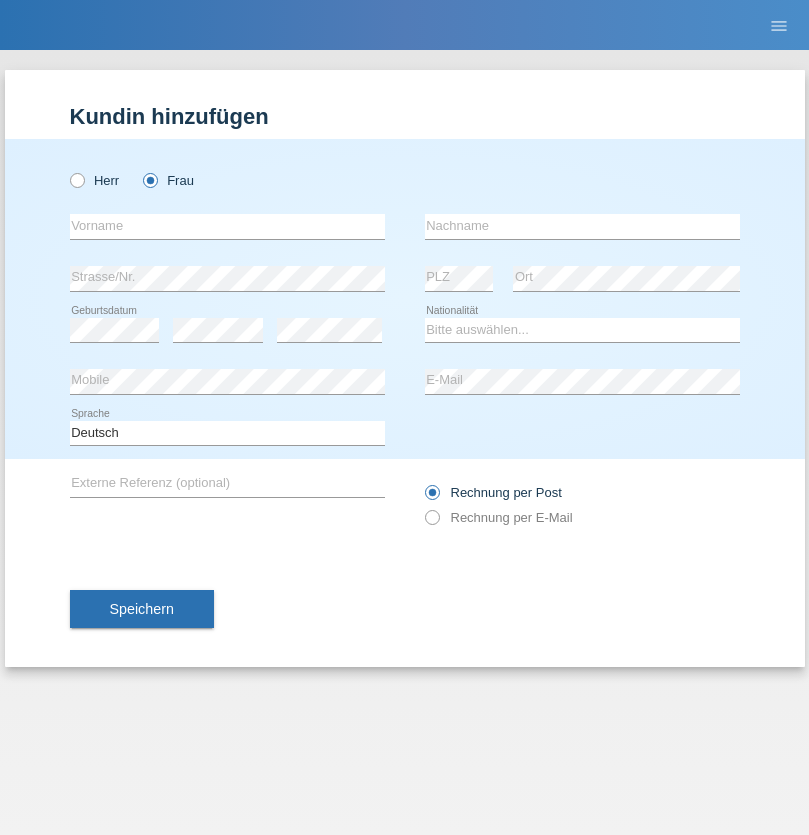 scroll, scrollTop: 0, scrollLeft: 0, axis: both 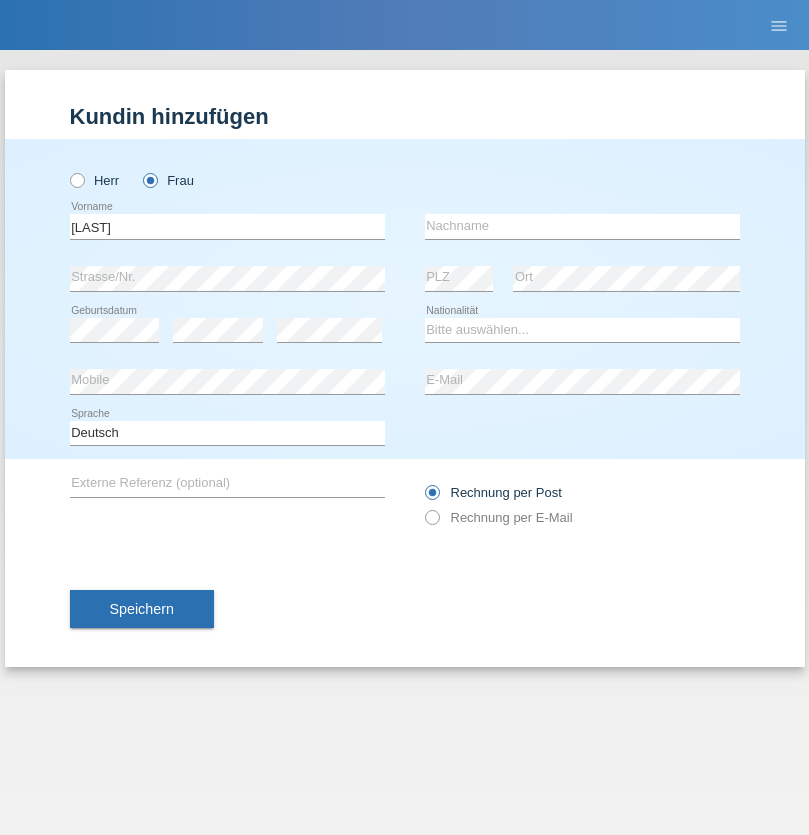 type on "[LAST]" 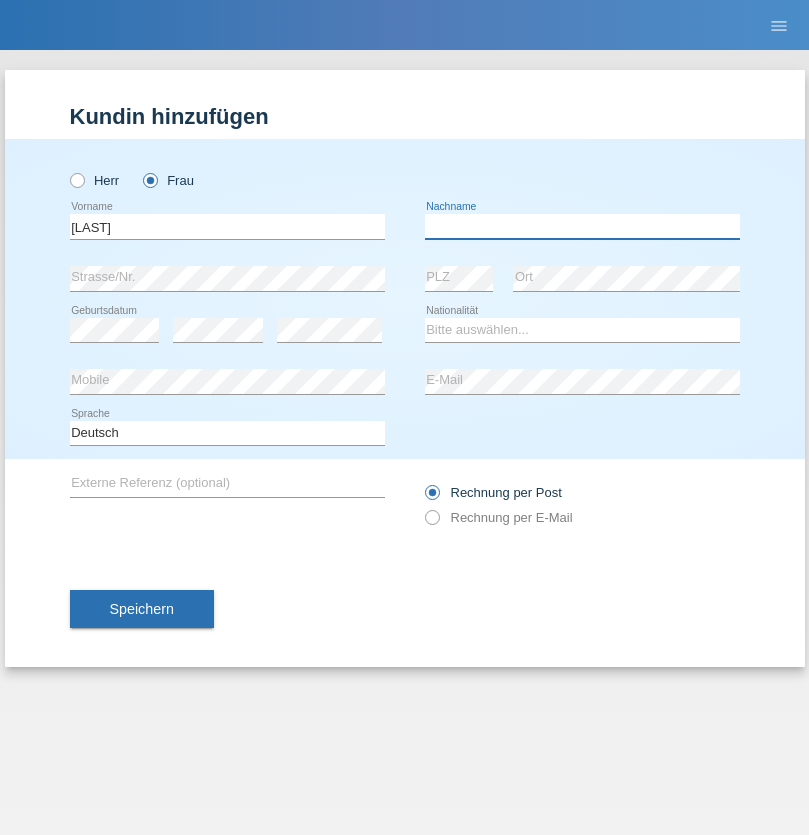 click at bounding box center [582, 226] 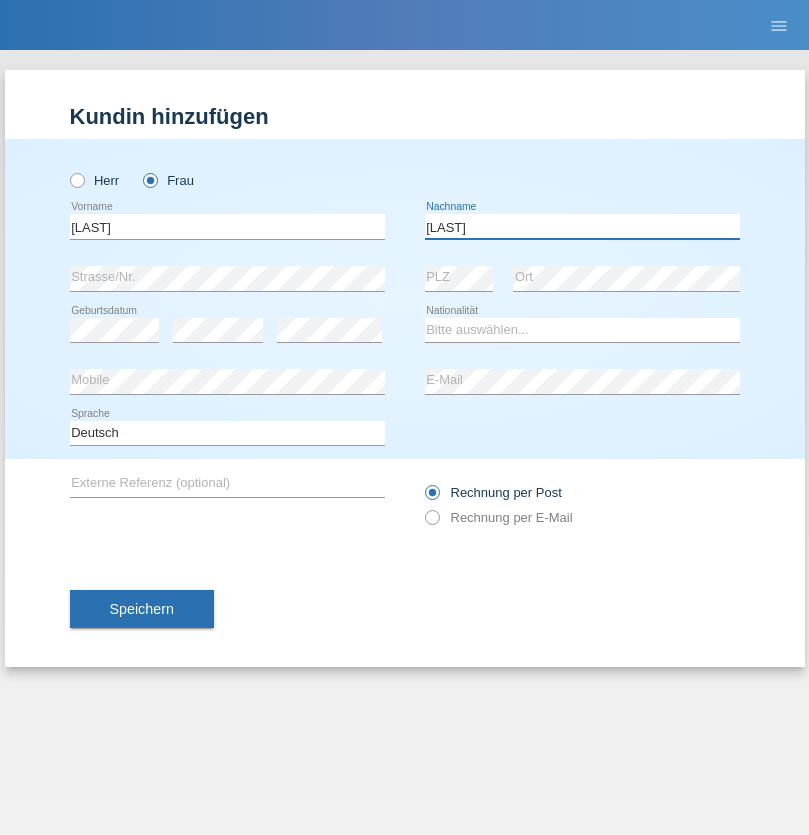 type on "Khan" 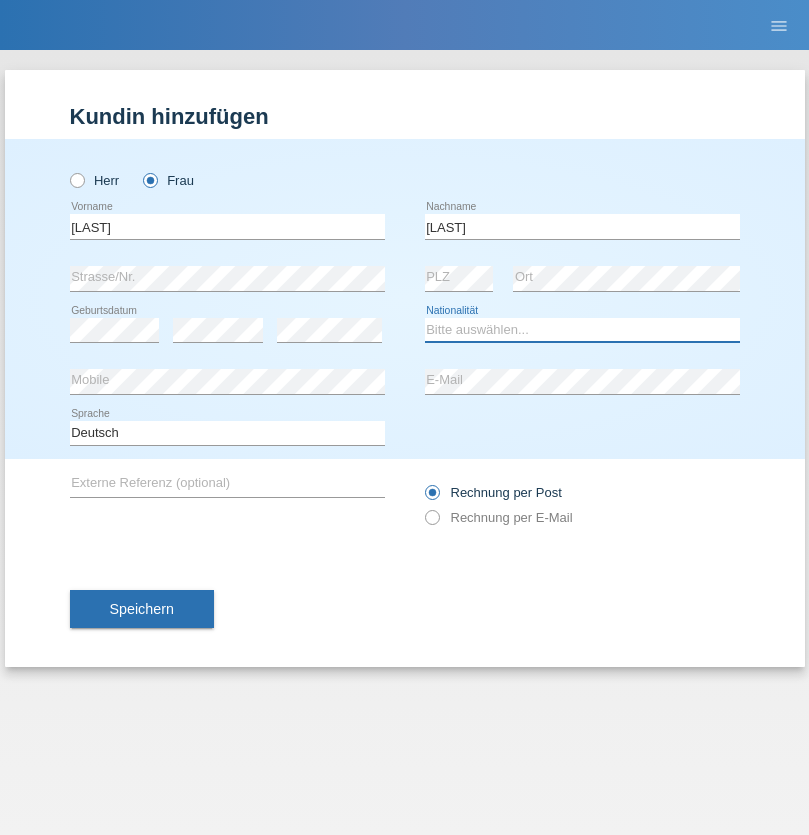 select on "CH" 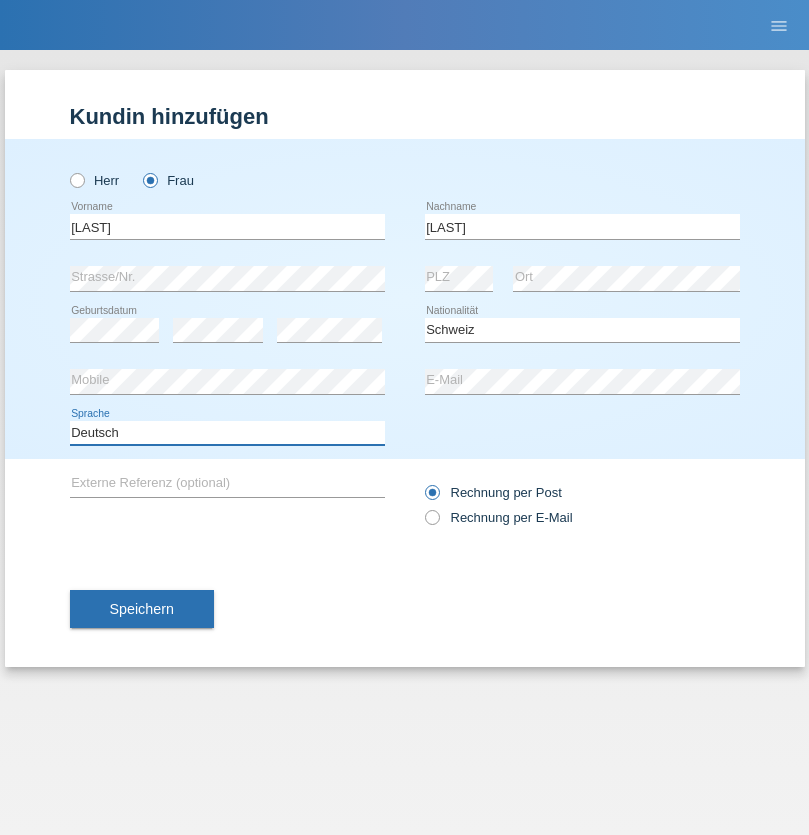 select on "en" 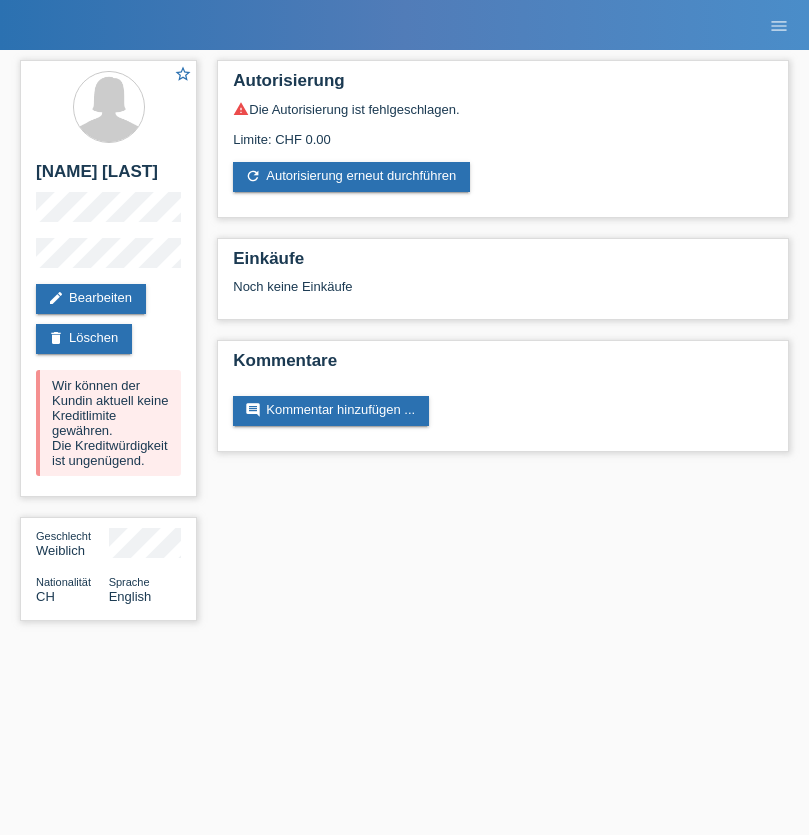 scroll, scrollTop: 0, scrollLeft: 0, axis: both 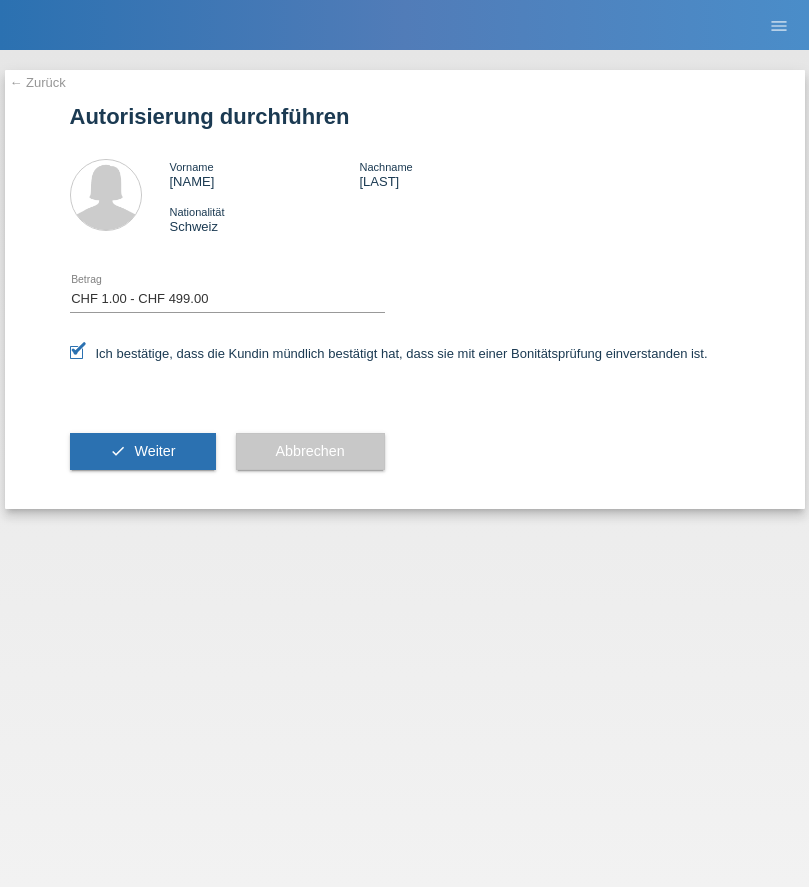 select on "1" 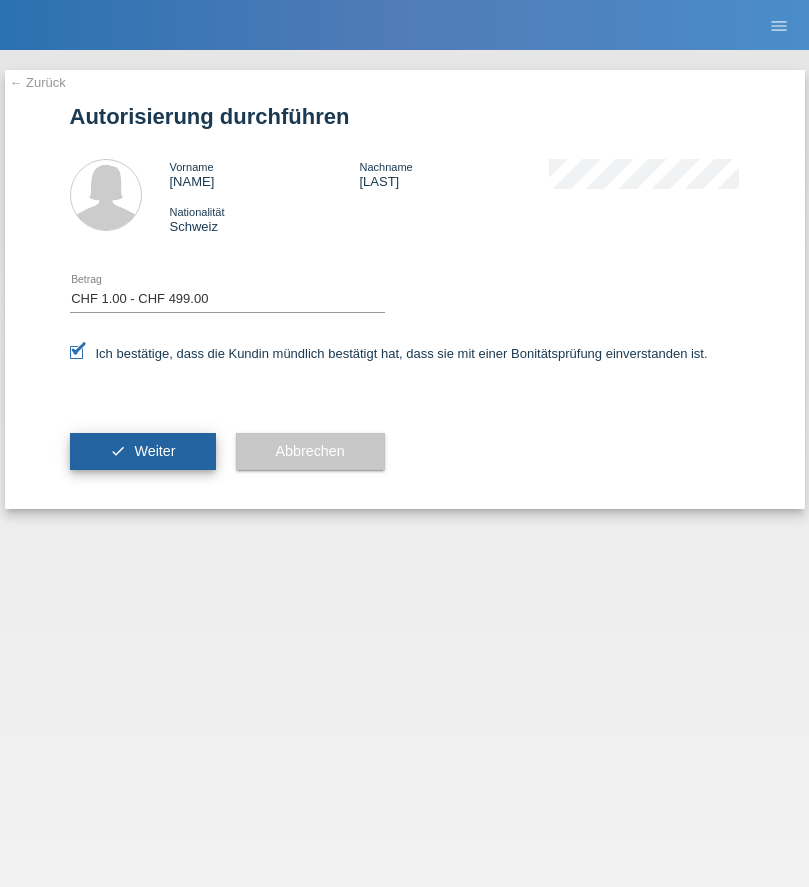 click on "Weiter" at bounding box center (154, 451) 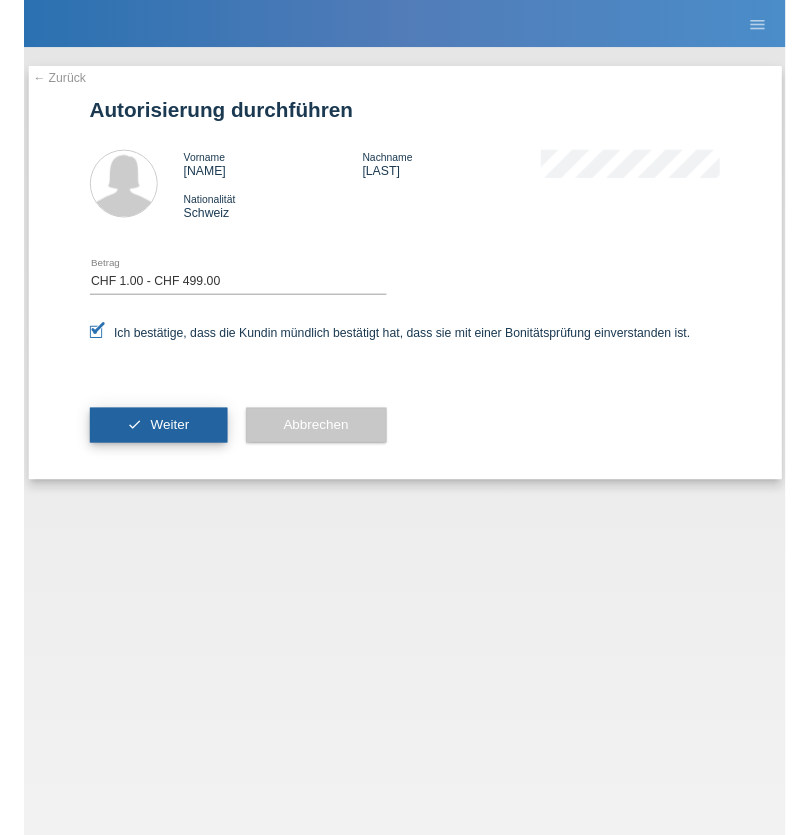 scroll, scrollTop: 0, scrollLeft: 0, axis: both 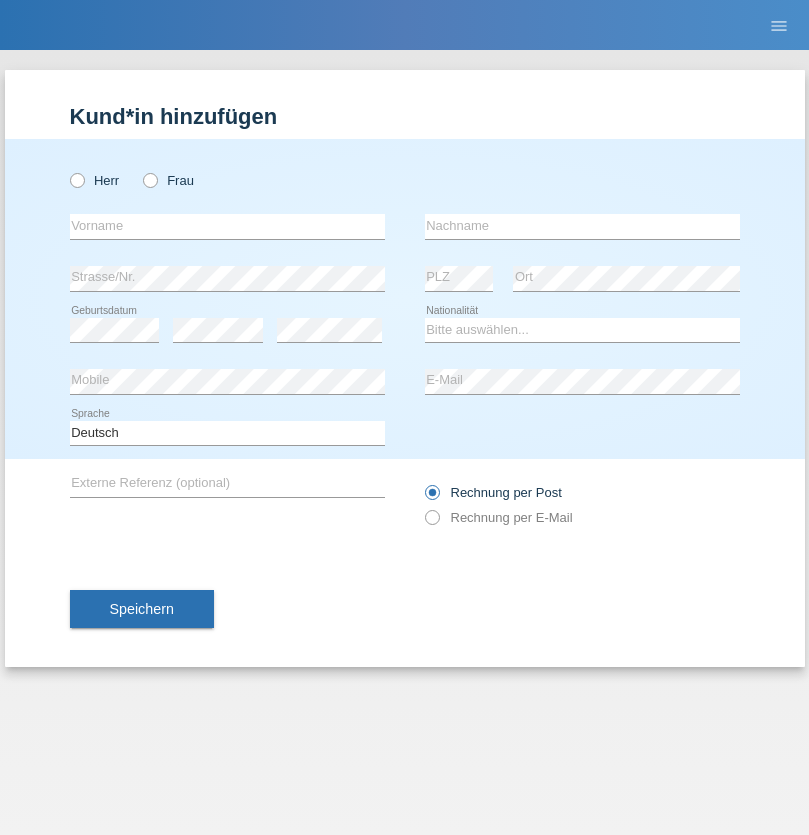 radio on "true" 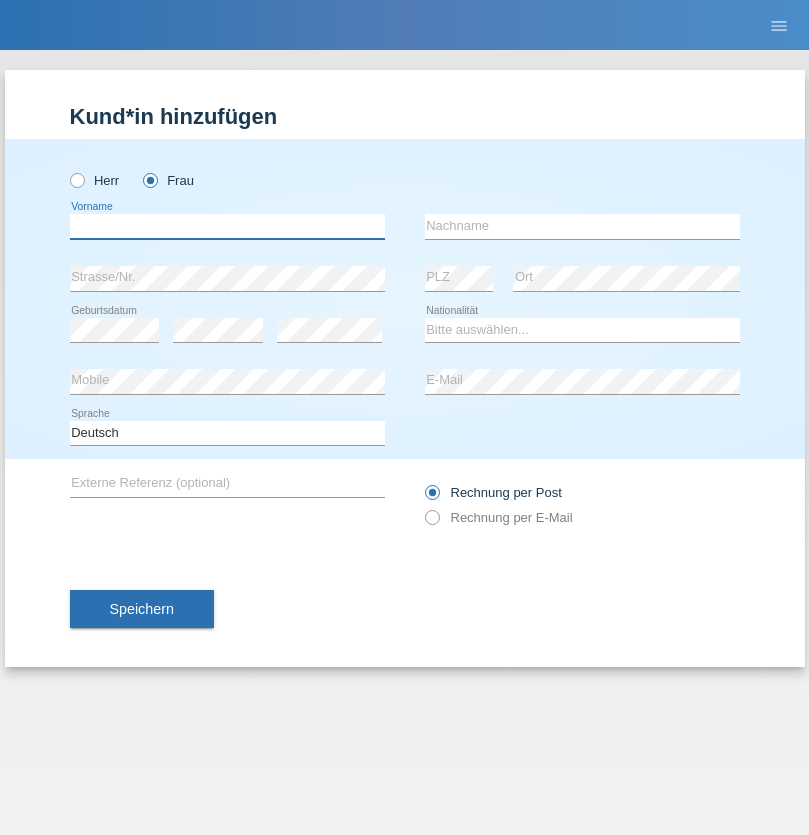 click at bounding box center (227, 226) 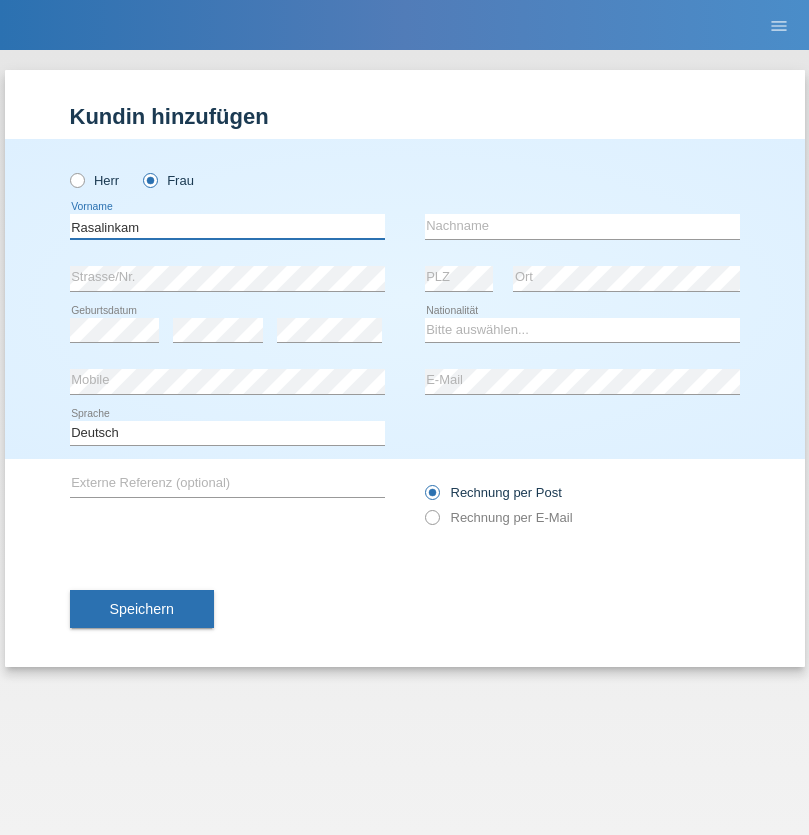 type on "Rasalinkam" 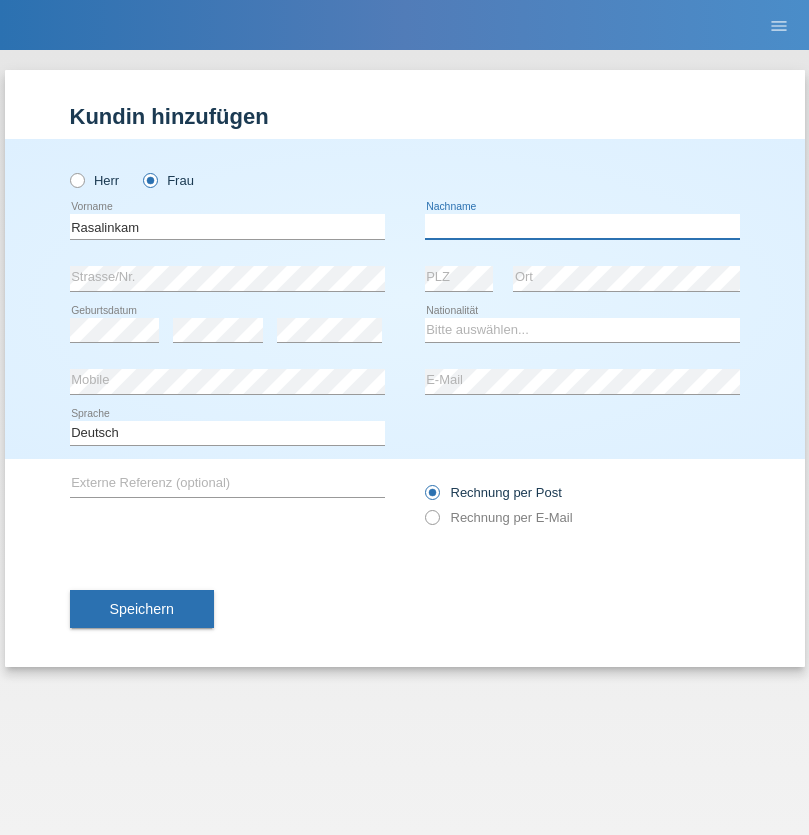 click at bounding box center [582, 226] 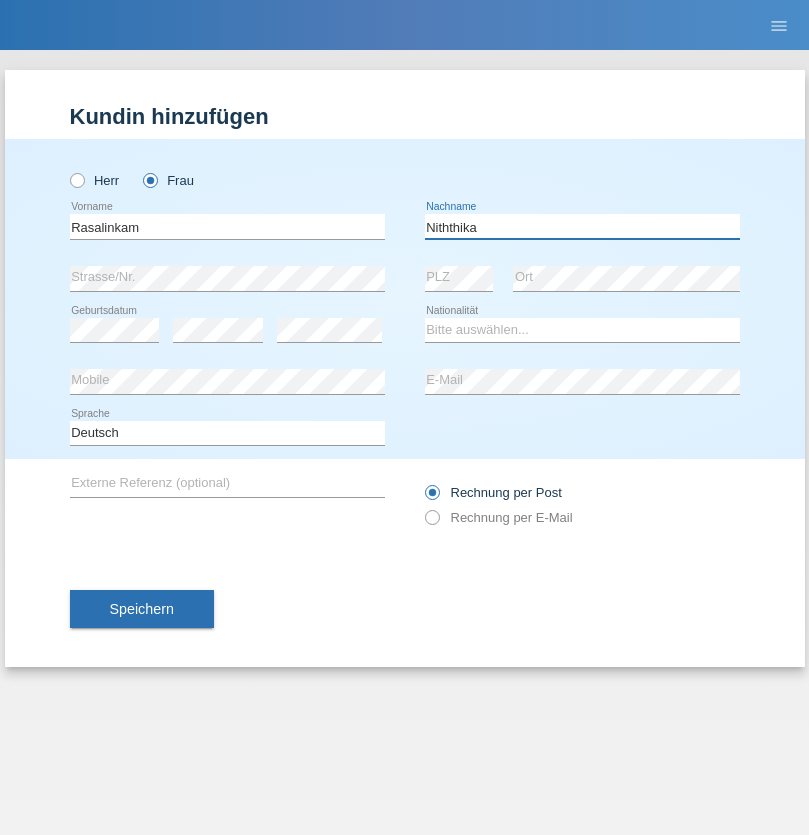 type on "Niththika" 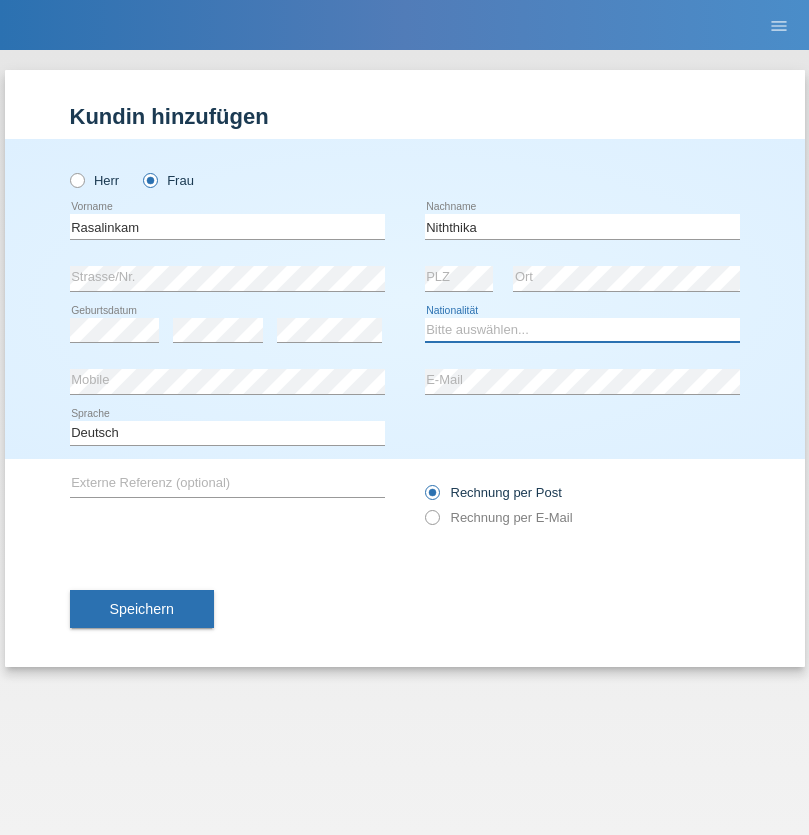 select on "LK" 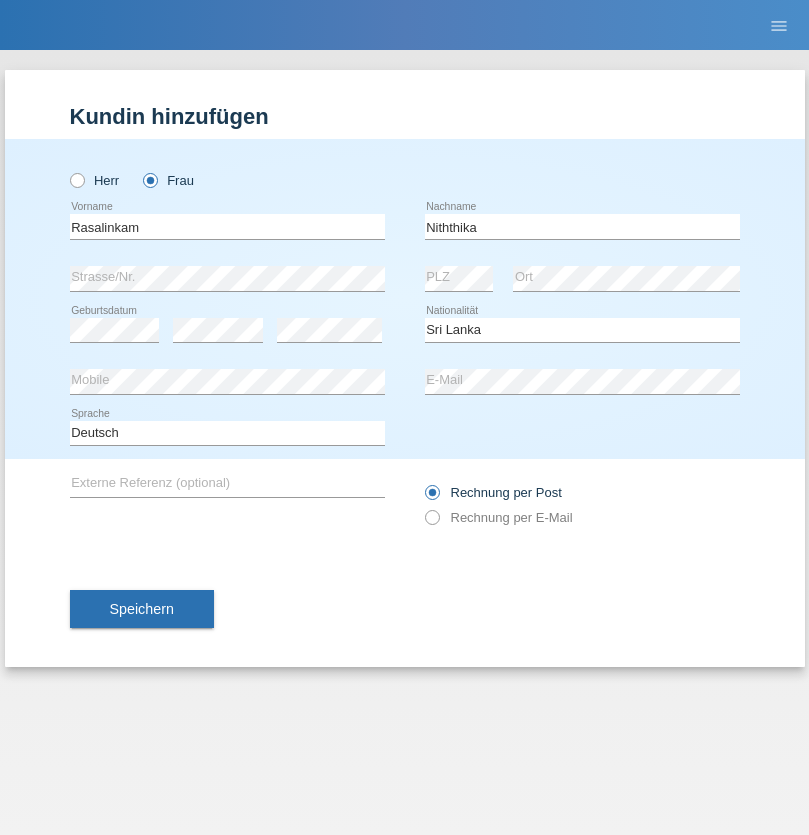 select on "C" 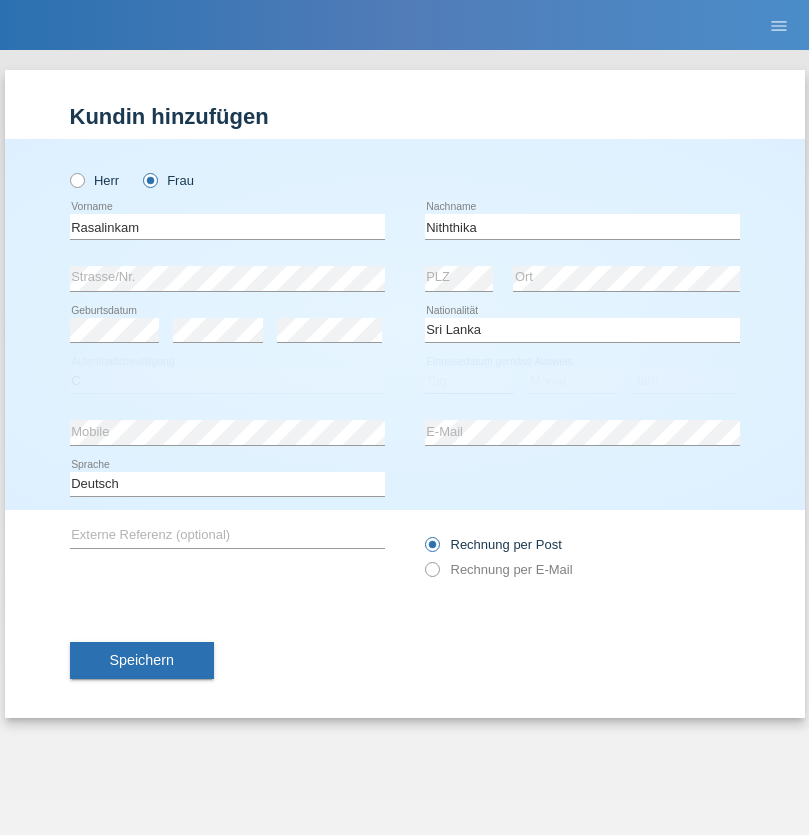 select on "03" 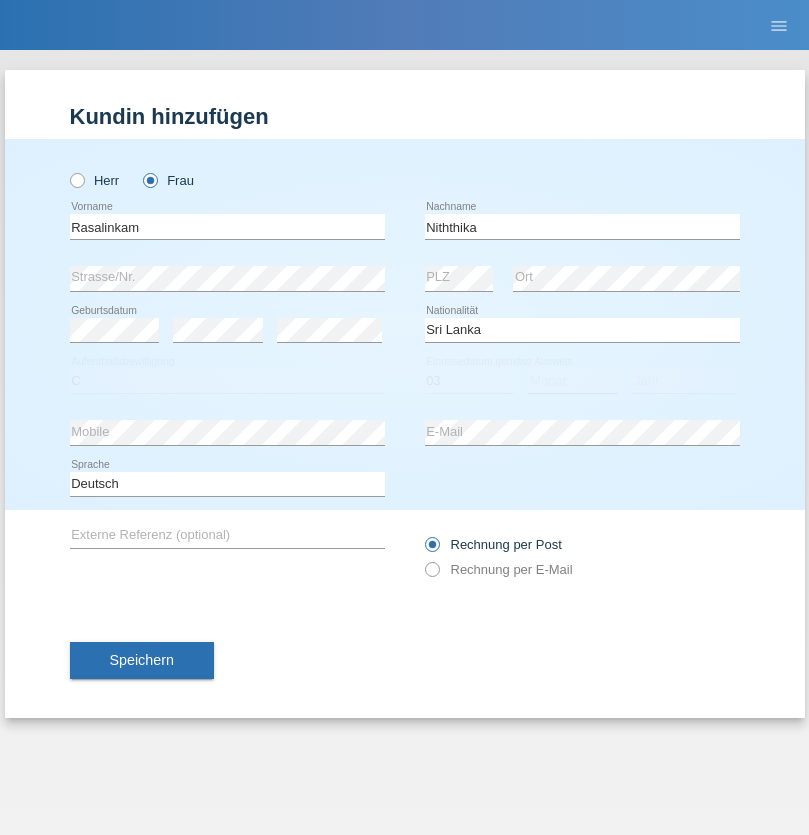 select on "08" 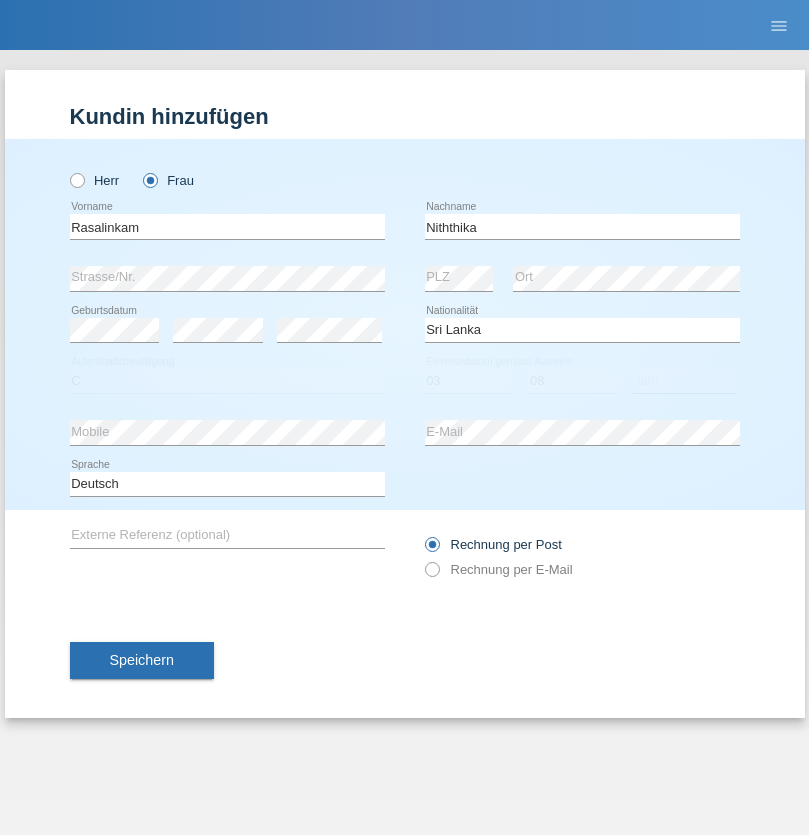 select on "2021" 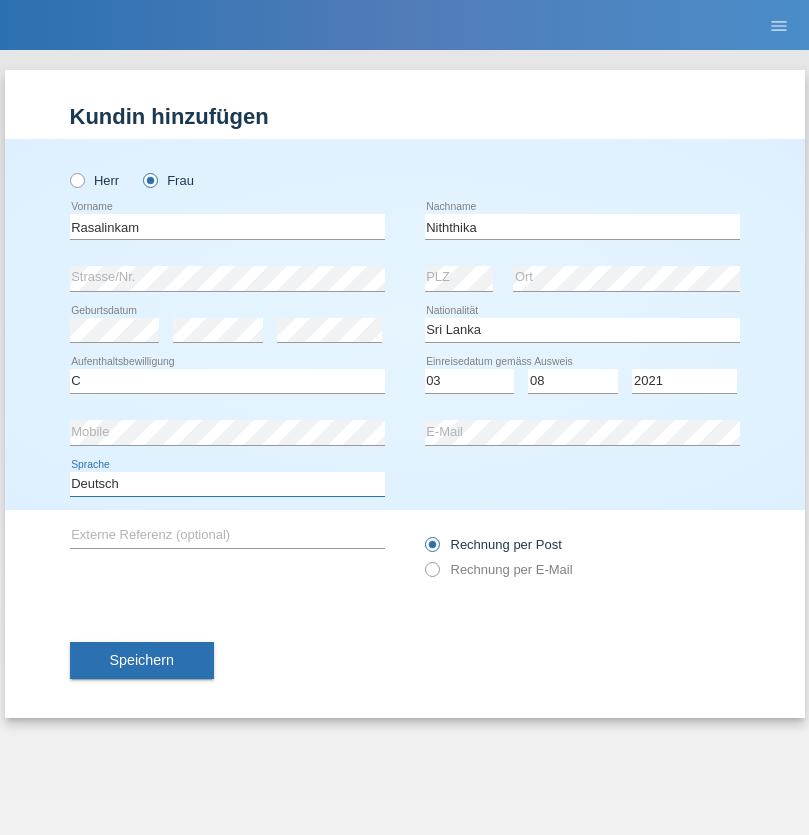 select on "en" 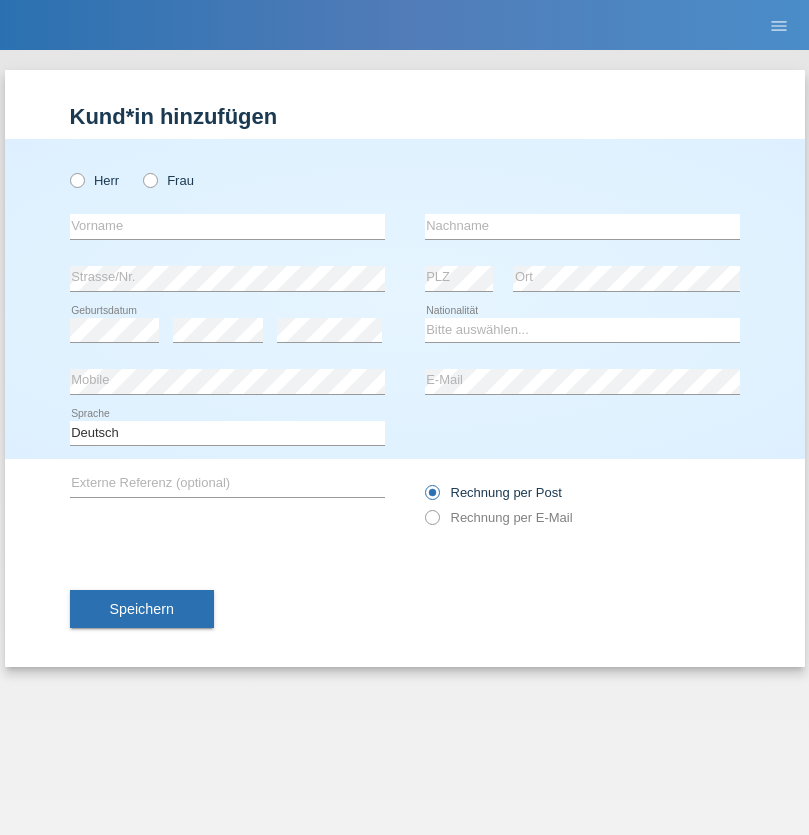 scroll, scrollTop: 0, scrollLeft: 0, axis: both 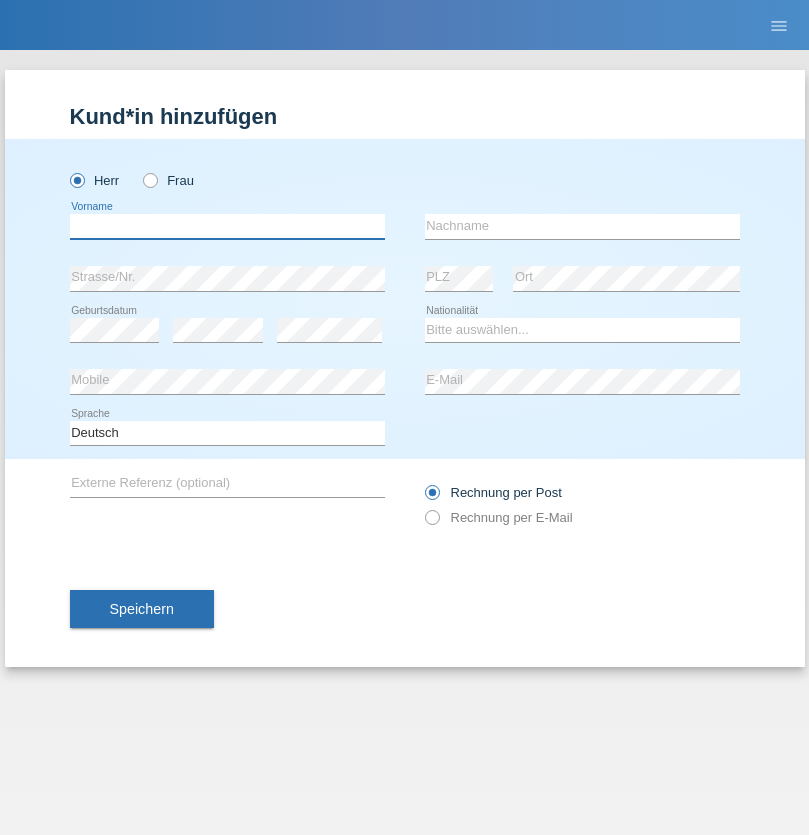 click at bounding box center [227, 226] 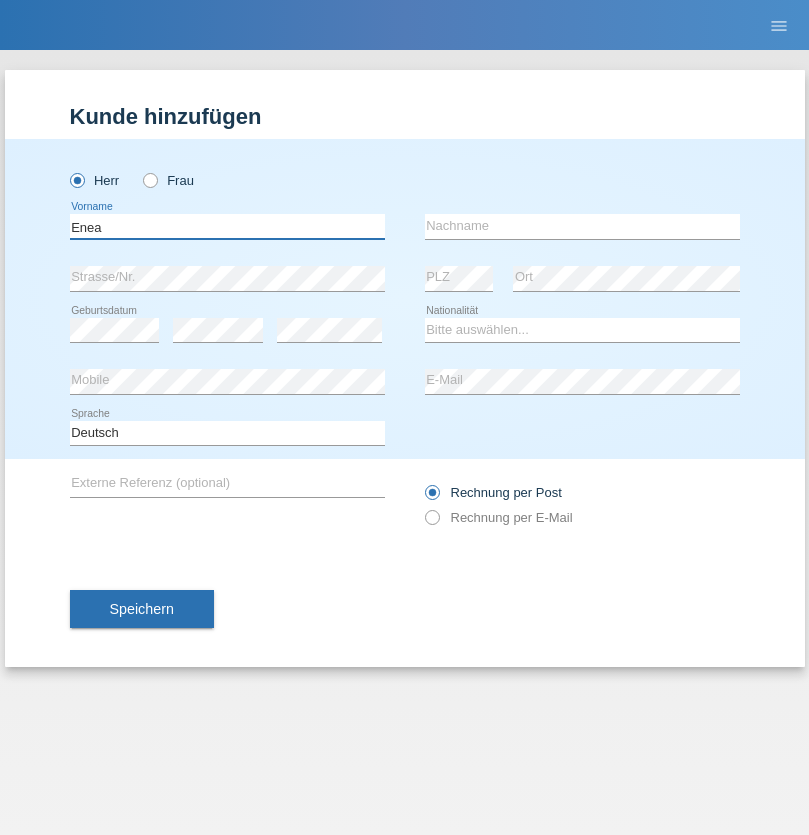 type on "Enea" 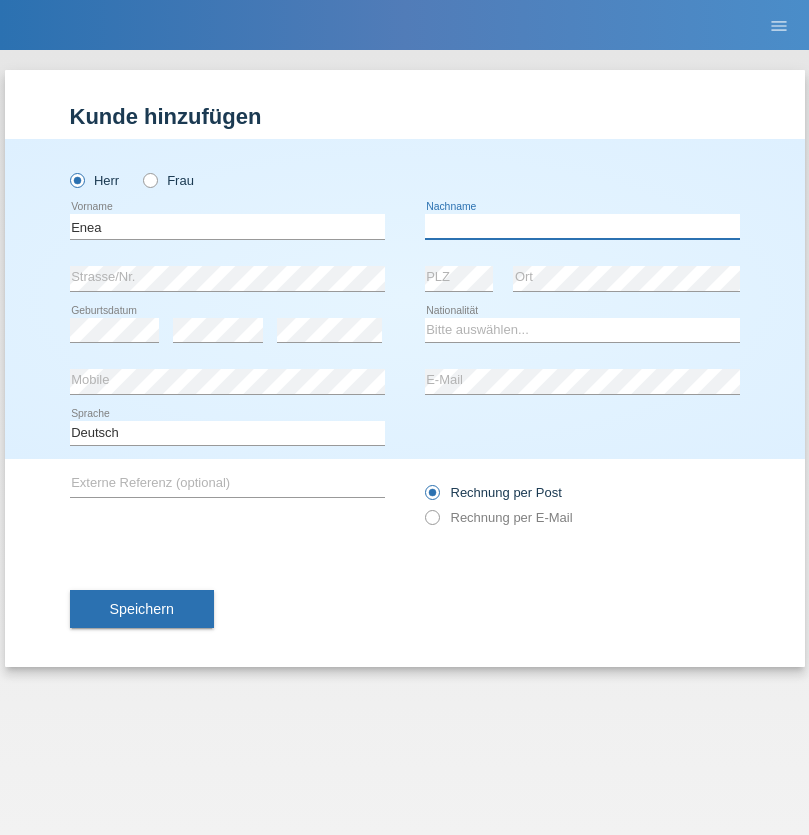 click at bounding box center (582, 226) 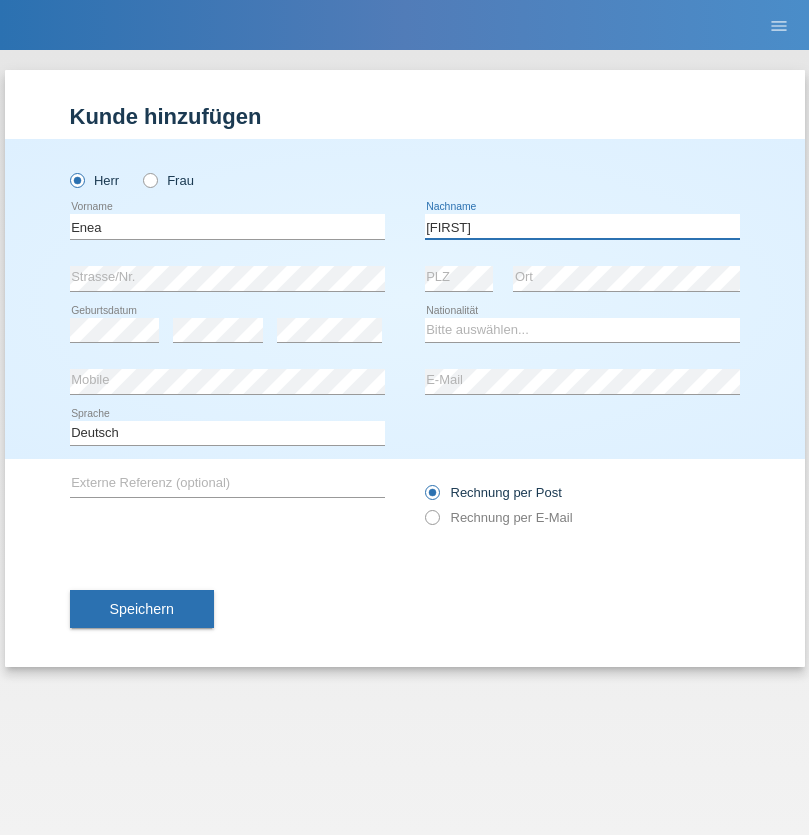 type on "Andrei" 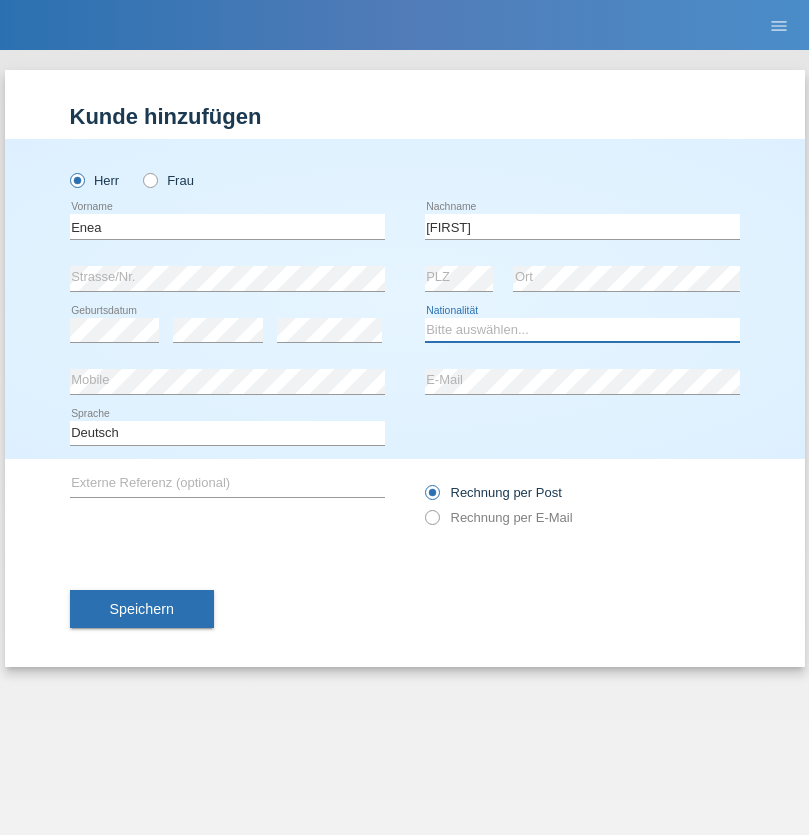 select on "OM" 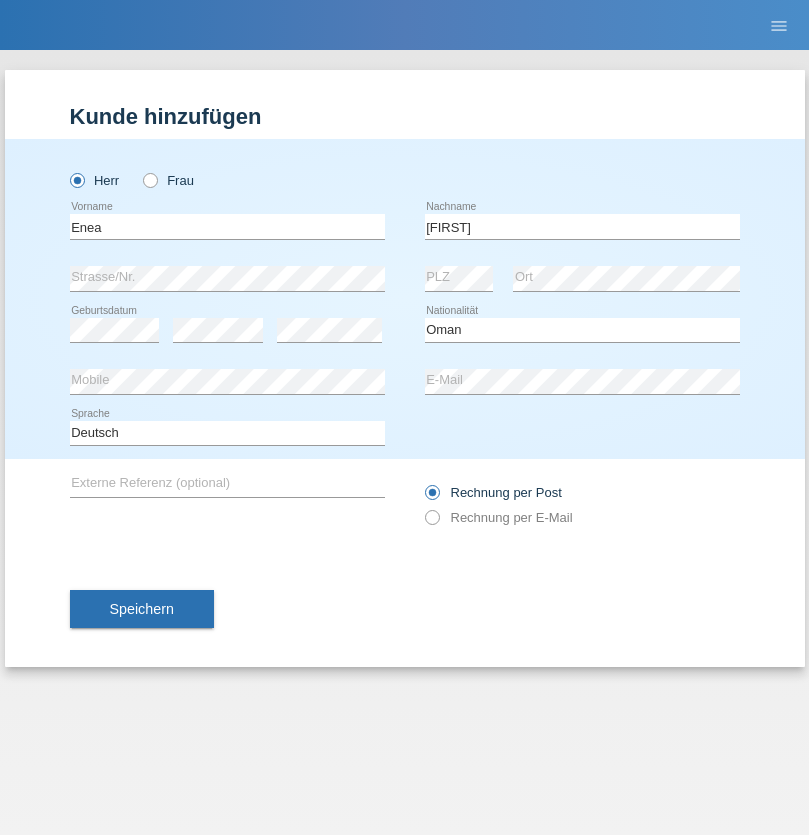 select on "C" 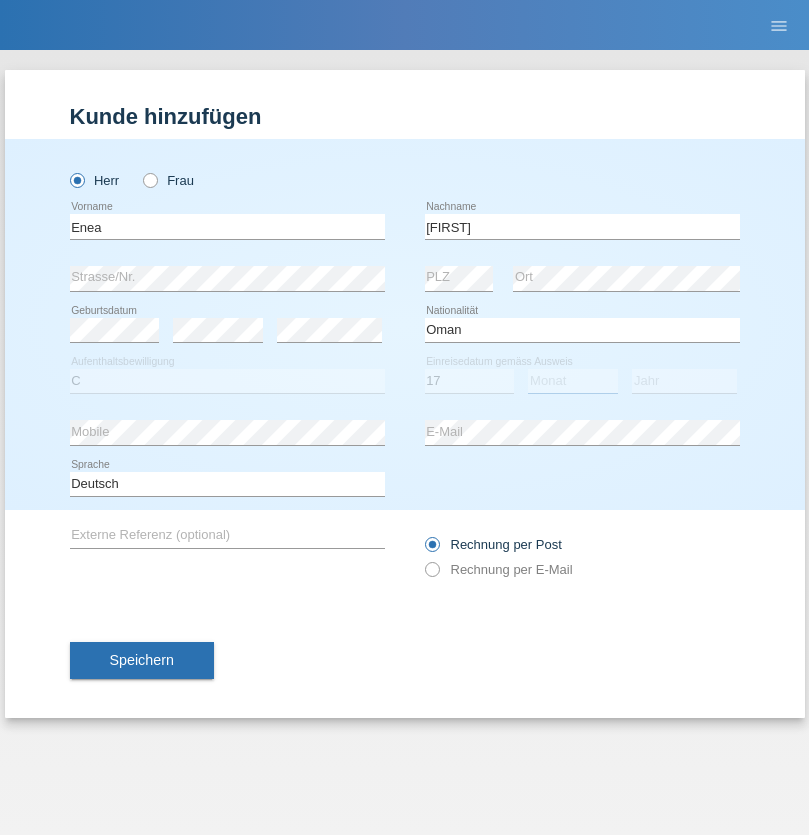 select on "06" 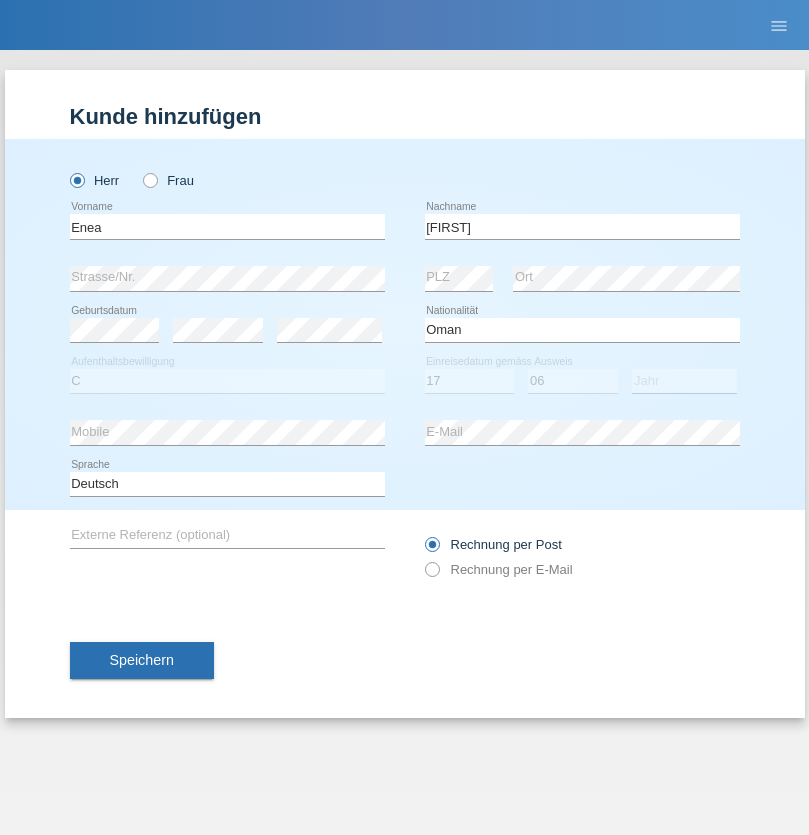 select on "2021" 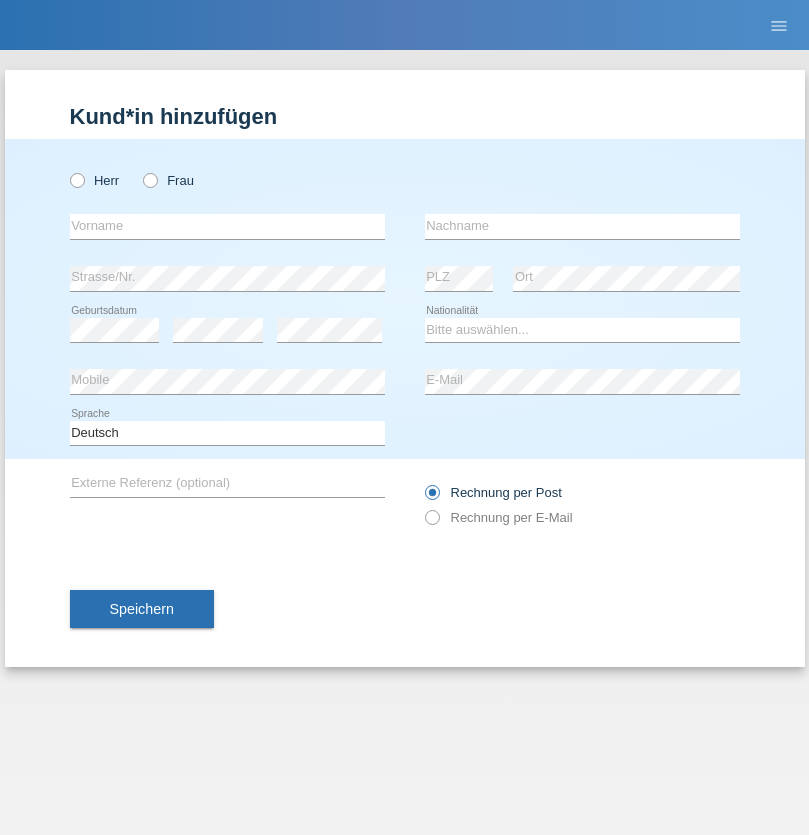 scroll, scrollTop: 0, scrollLeft: 0, axis: both 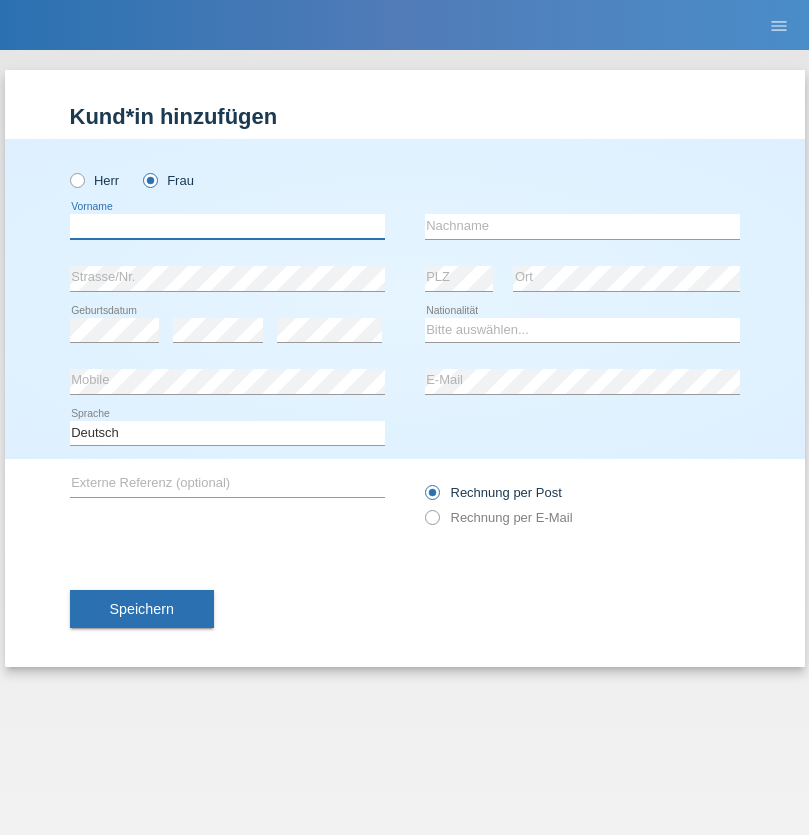 click at bounding box center (227, 226) 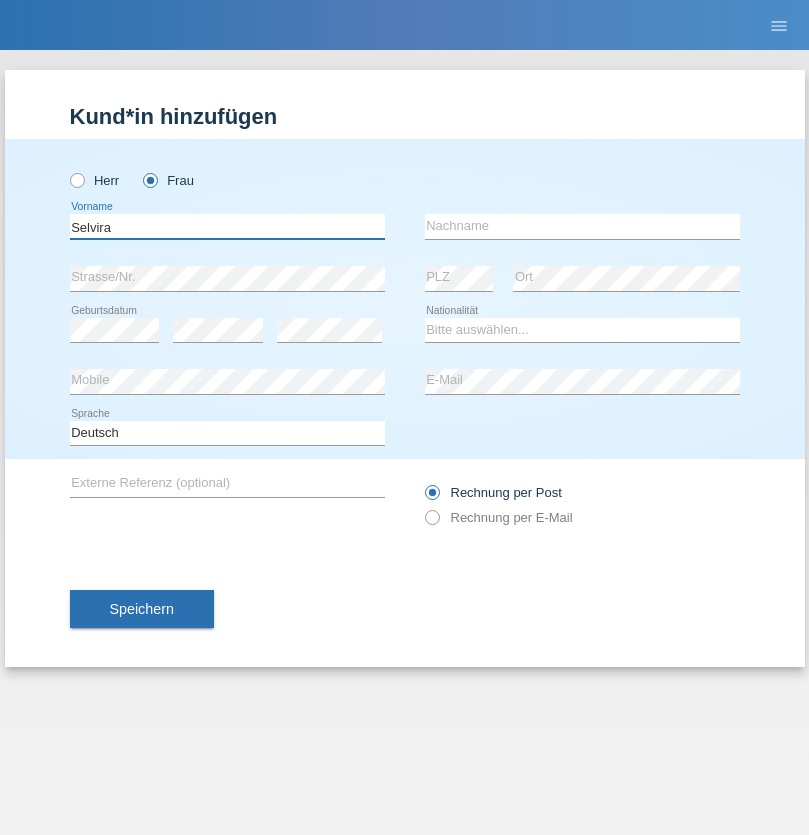 type on "Selvira" 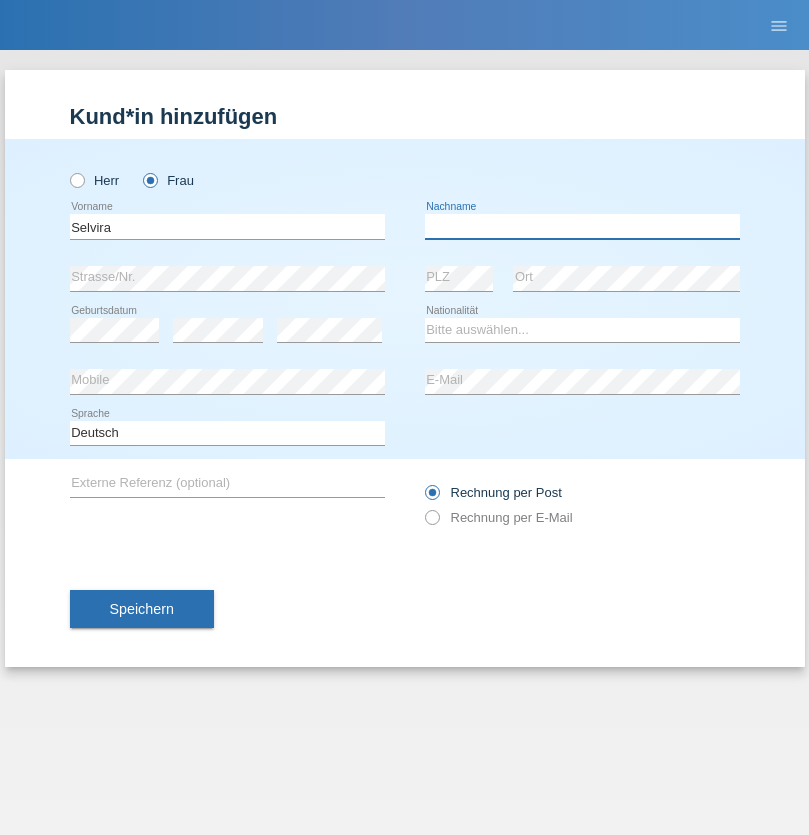 click at bounding box center (582, 226) 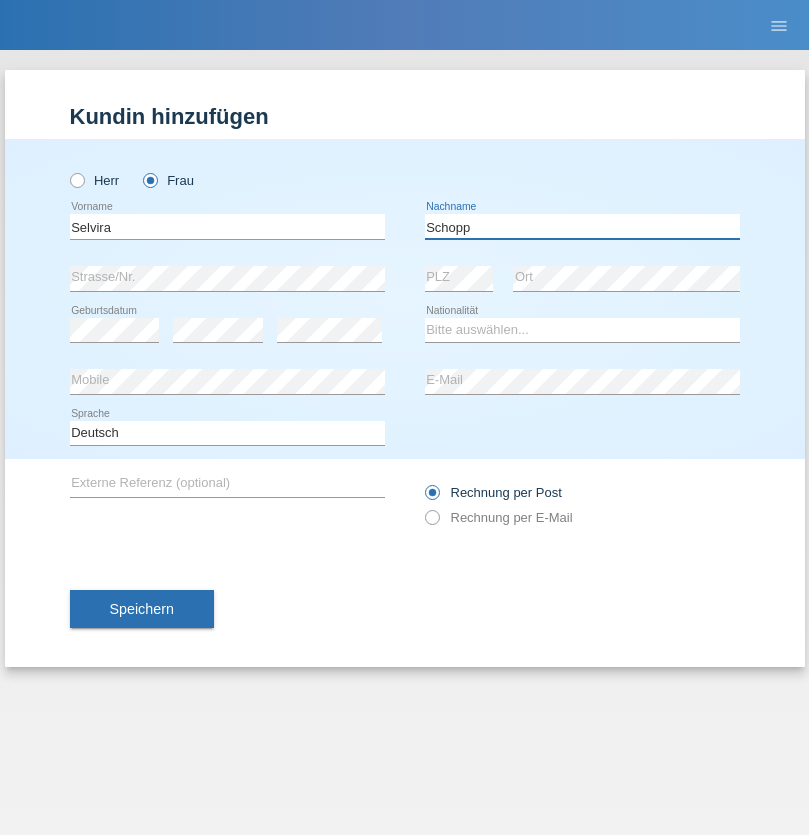 type on "Schopp" 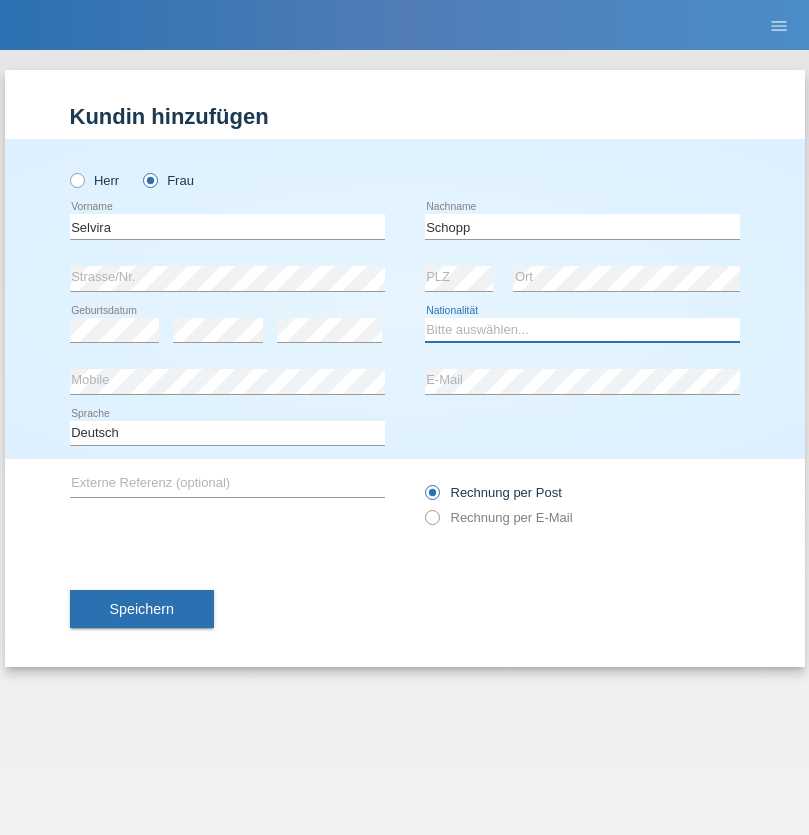 select on "CH" 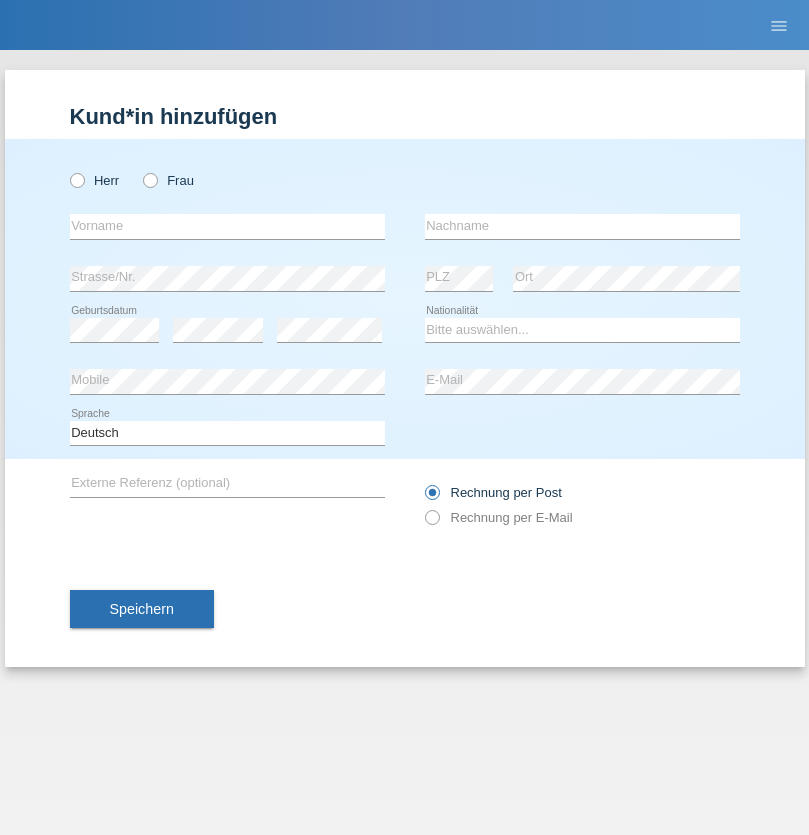 scroll, scrollTop: 0, scrollLeft: 0, axis: both 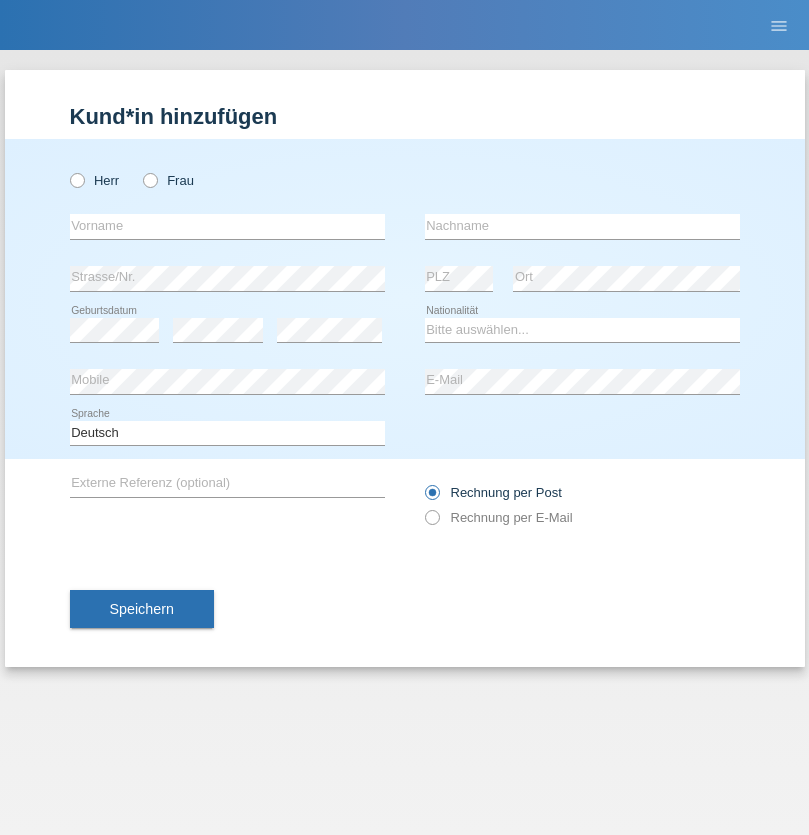 radio on "true" 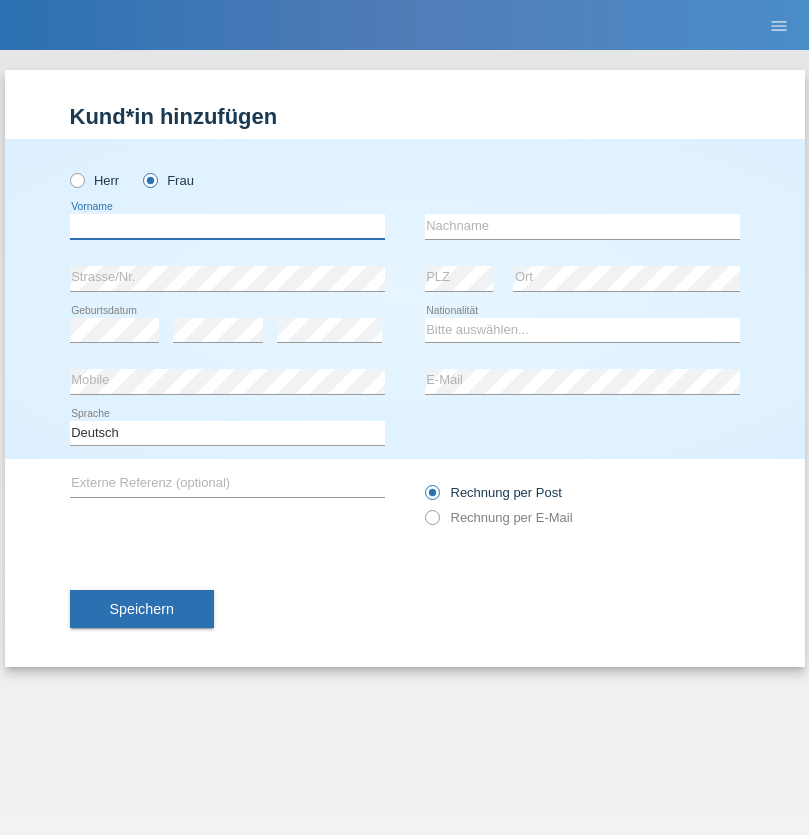 click at bounding box center [227, 226] 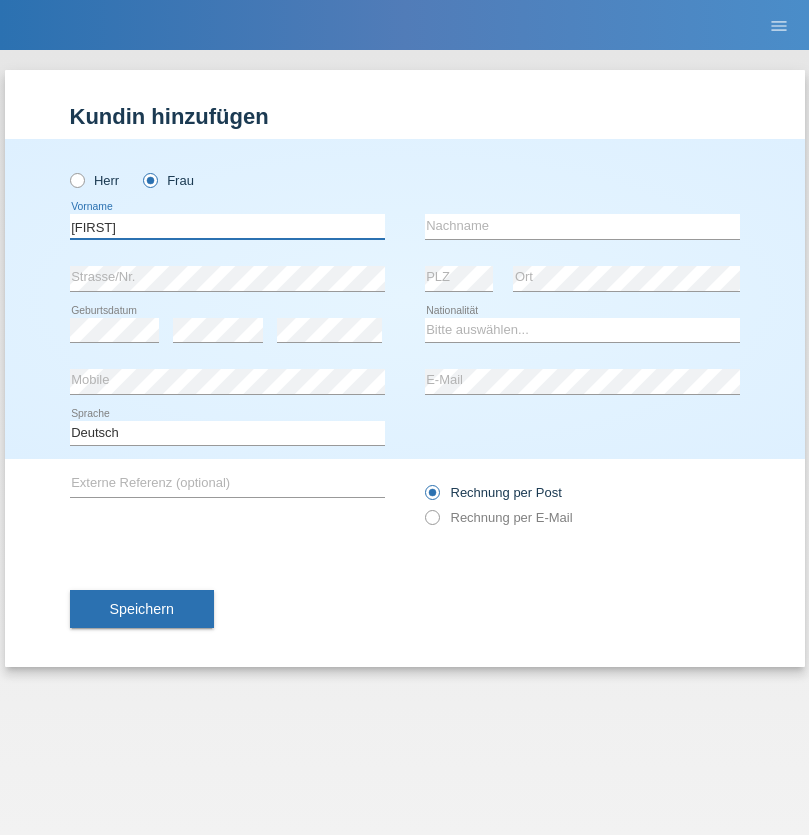 type on "MICHAELA" 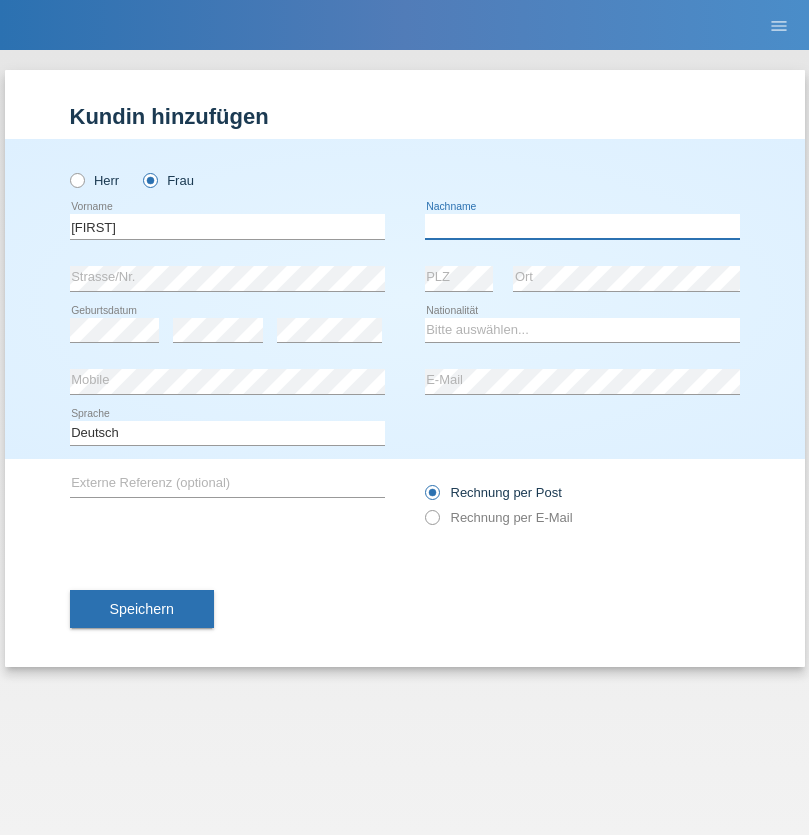 click at bounding box center [582, 226] 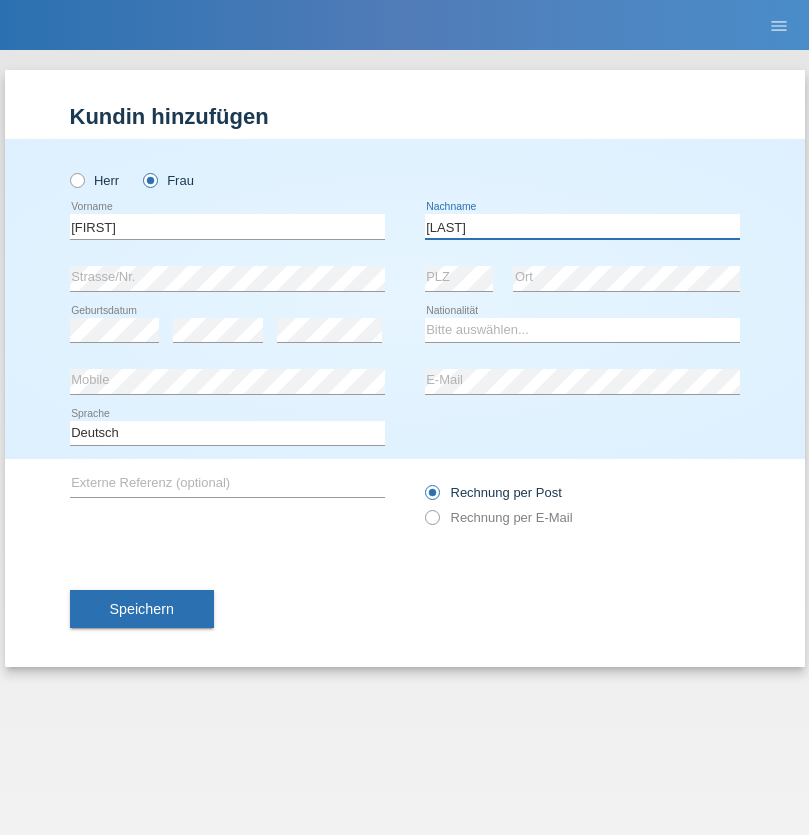 type on "BERNATOVA" 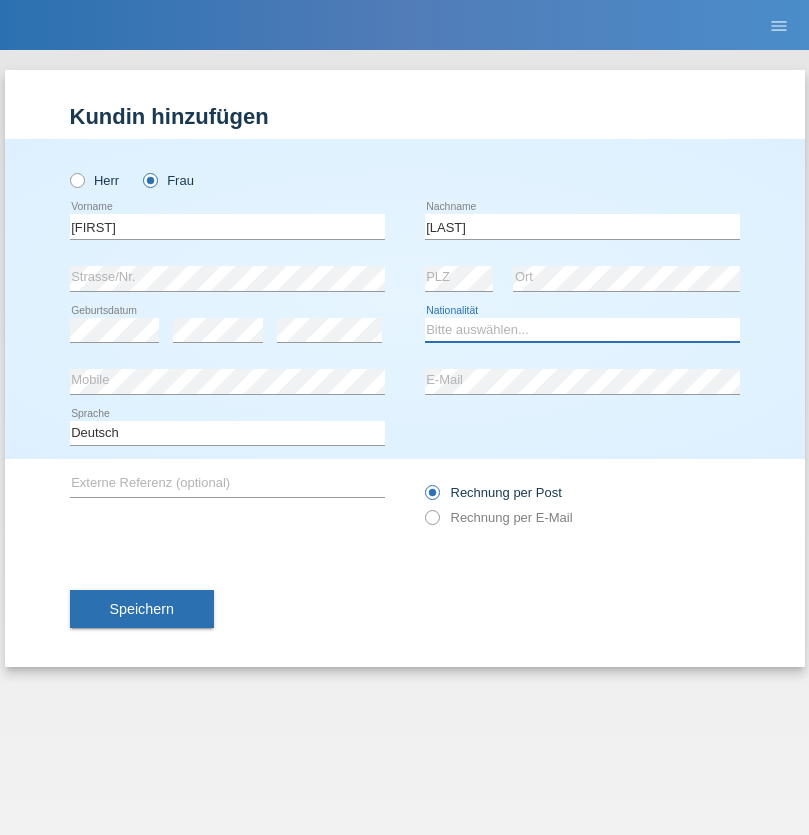 select on "SK" 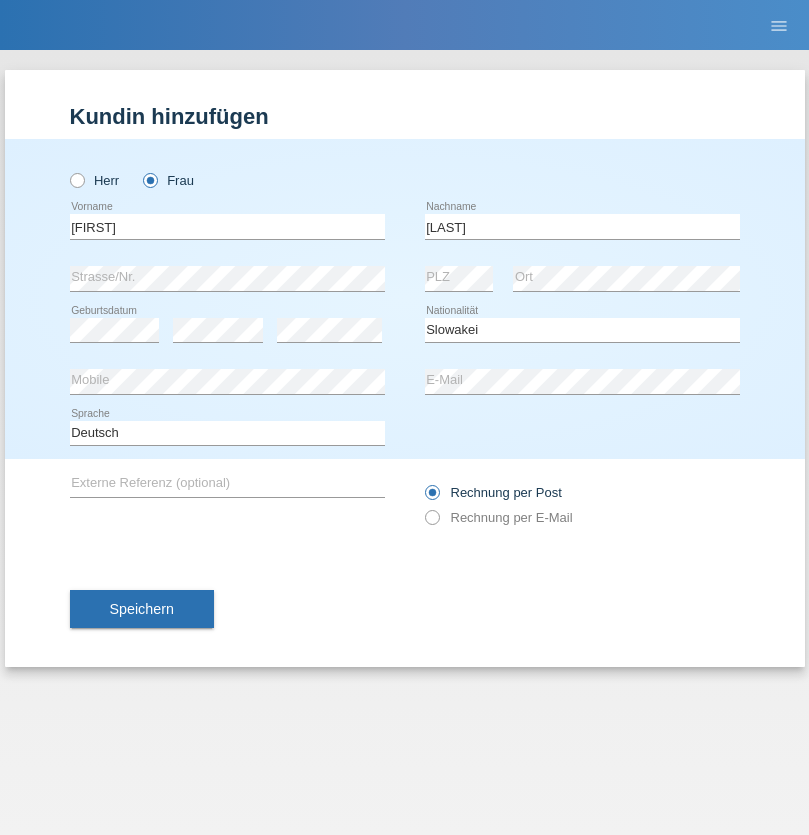 select on "C" 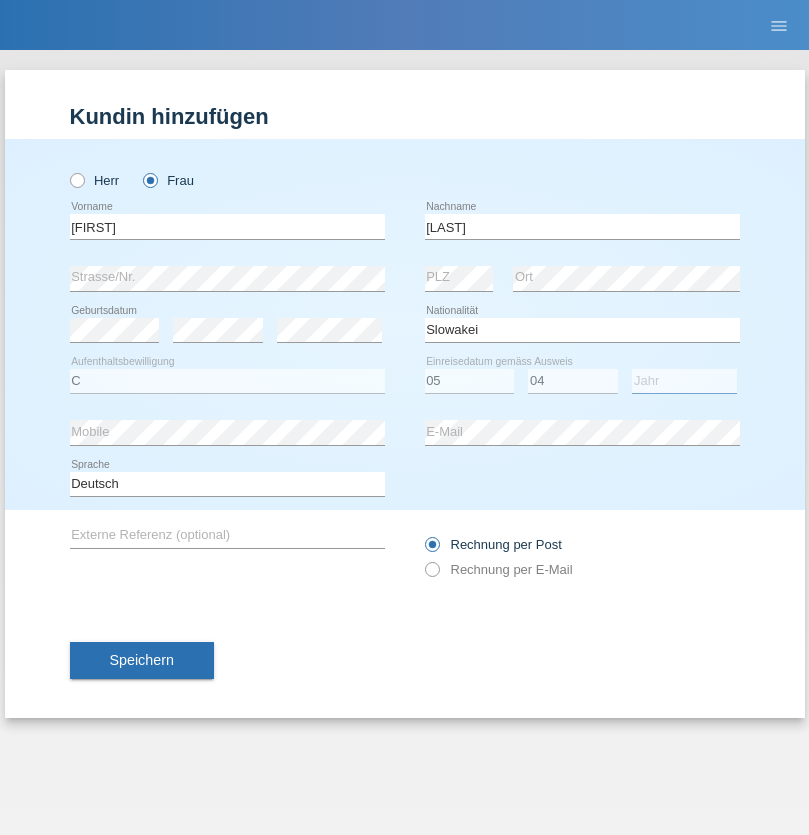 select on "2014" 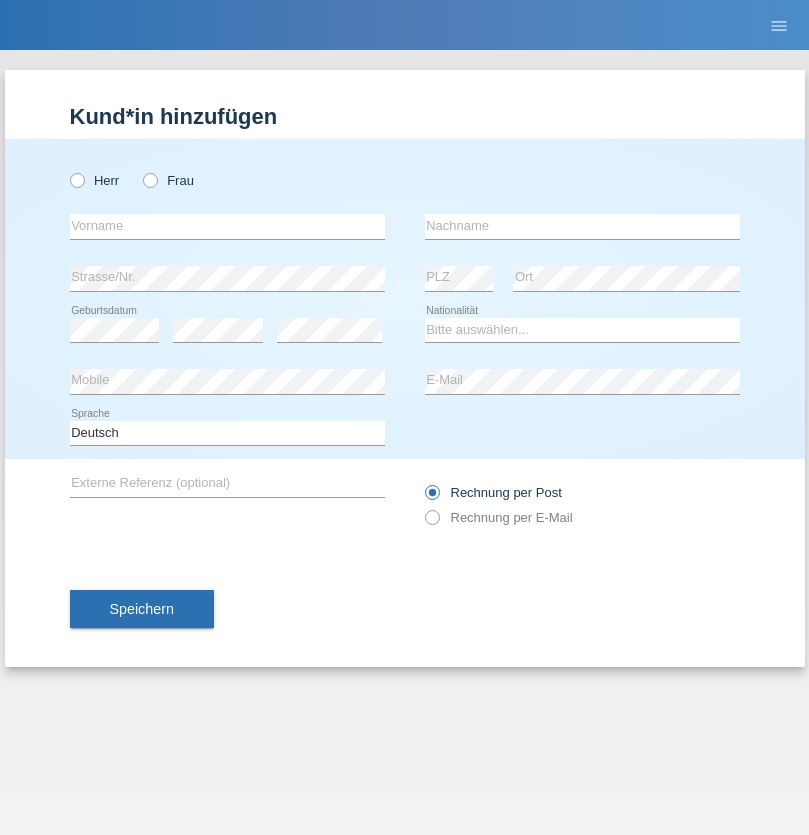 scroll, scrollTop: 0, scrollLeft: 0, axis: both 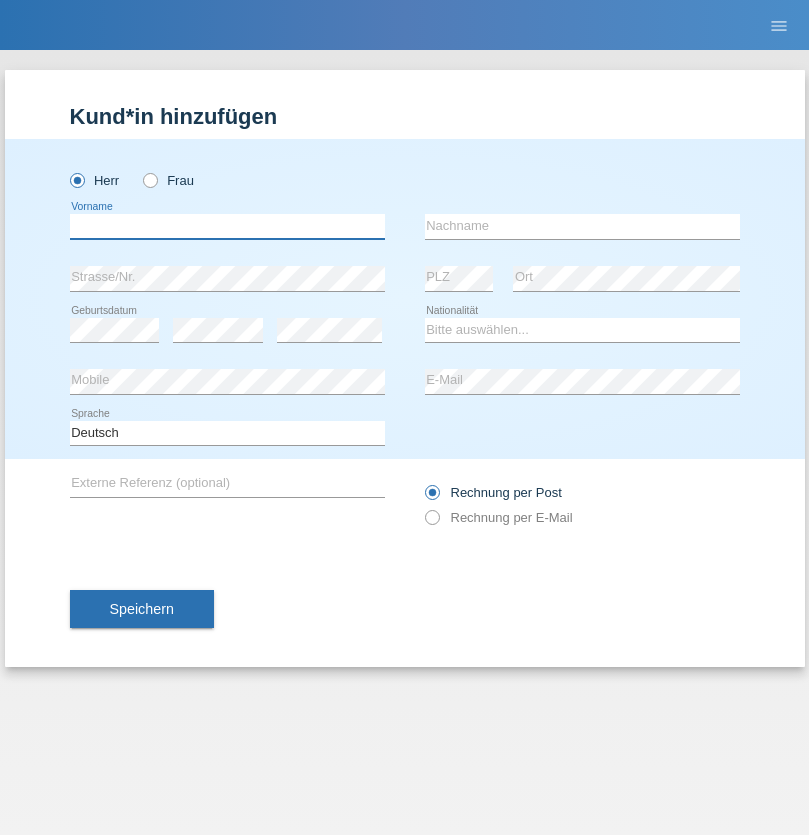 click at bounding box center (227, 226) 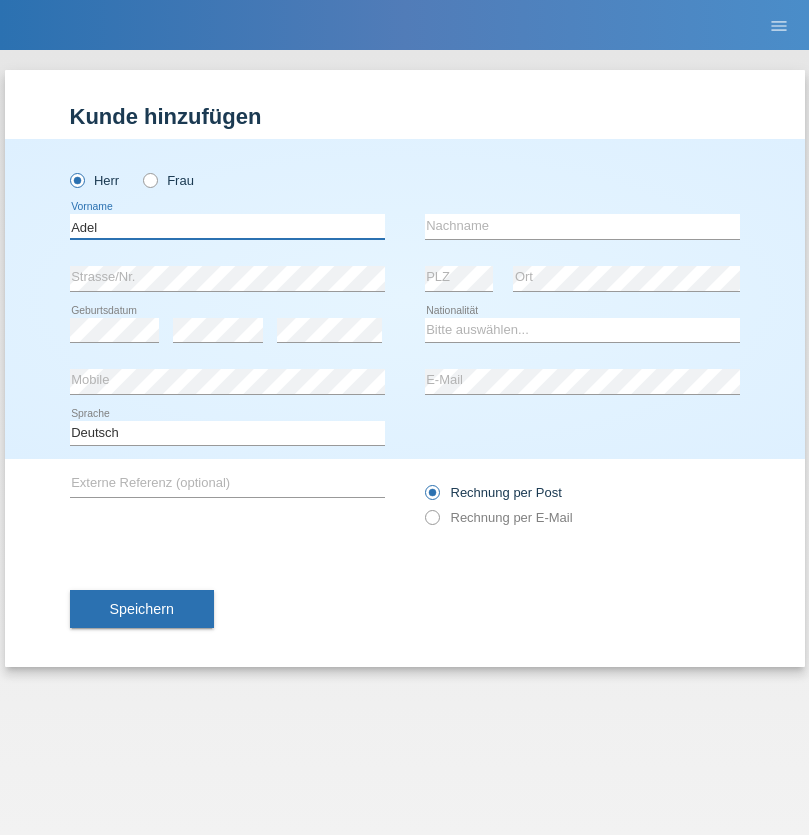 type on "Adel" 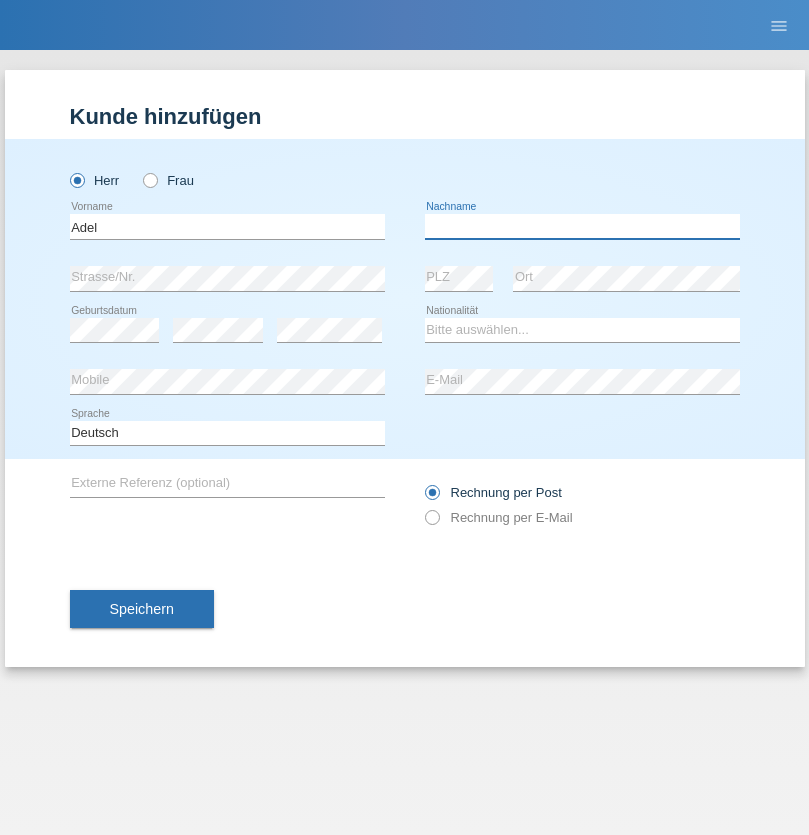 click at bounding box center [582, 226] 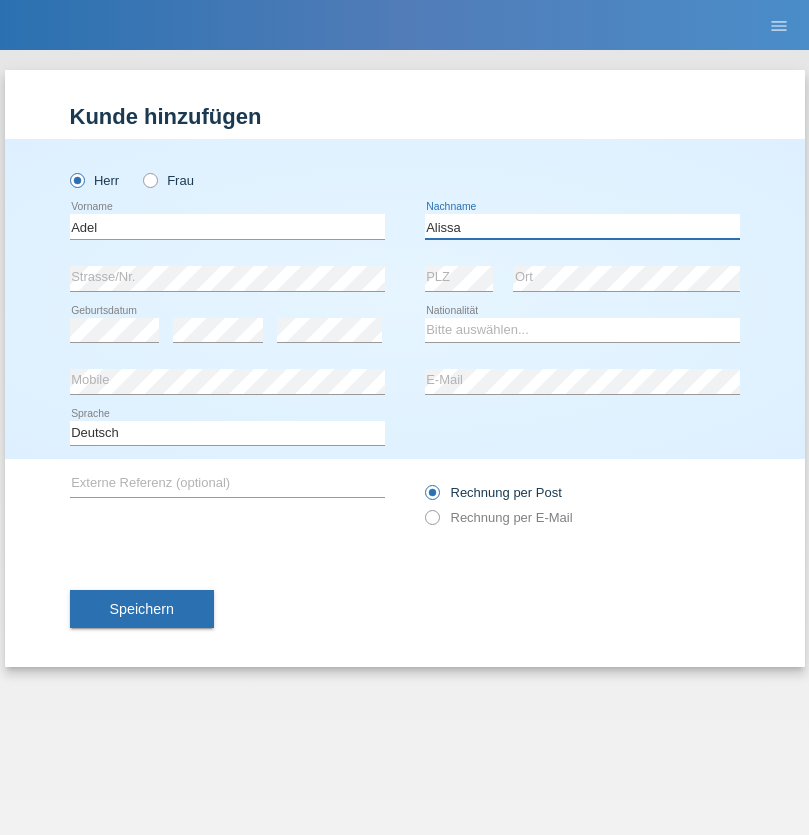 type on "Alissa" 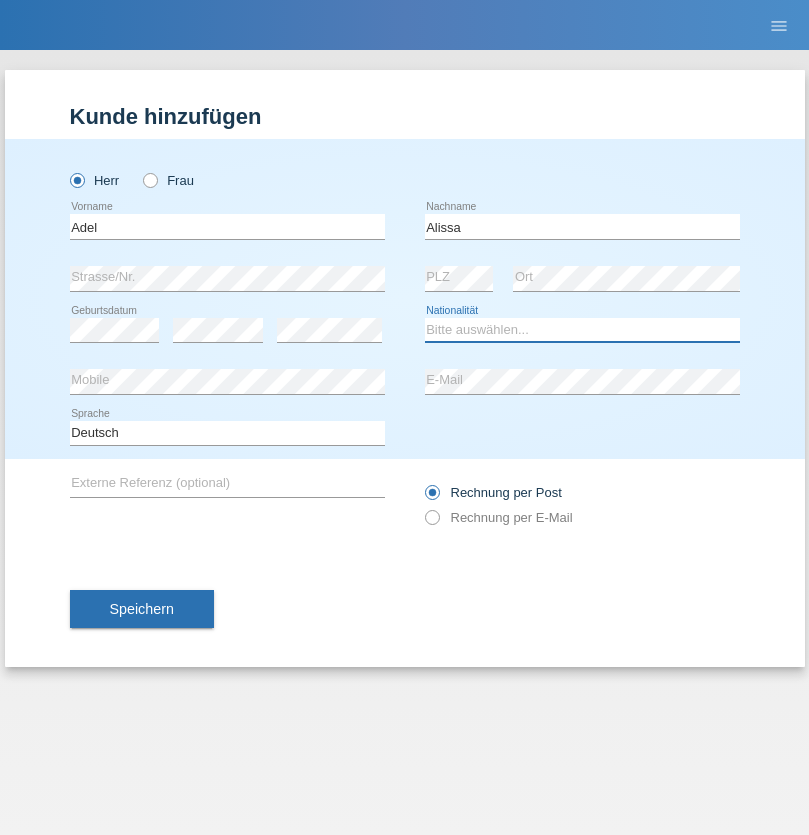 select on "SY" 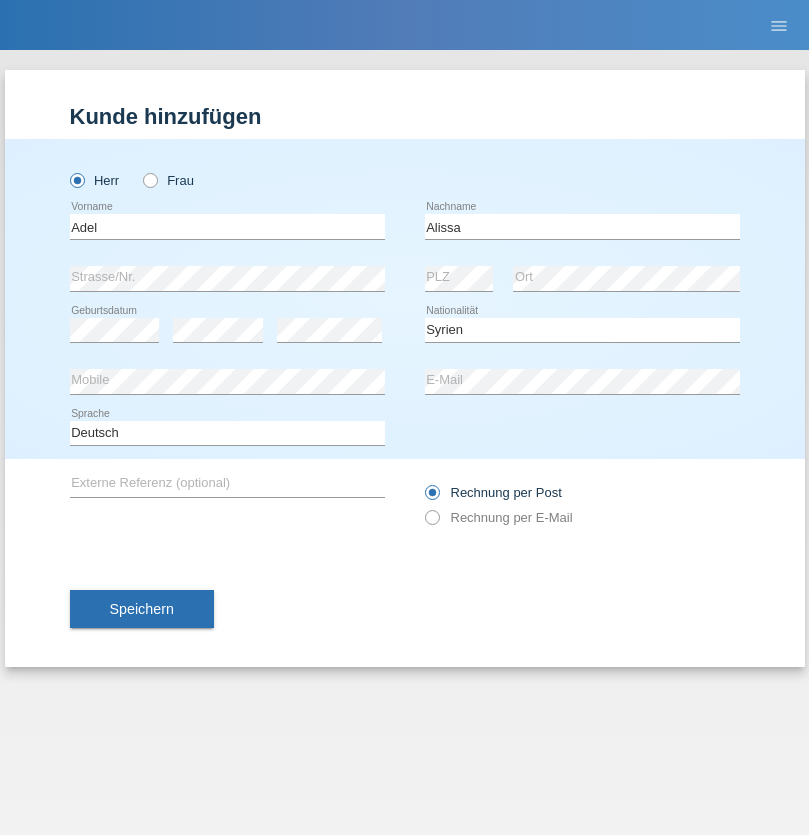 select on "C" 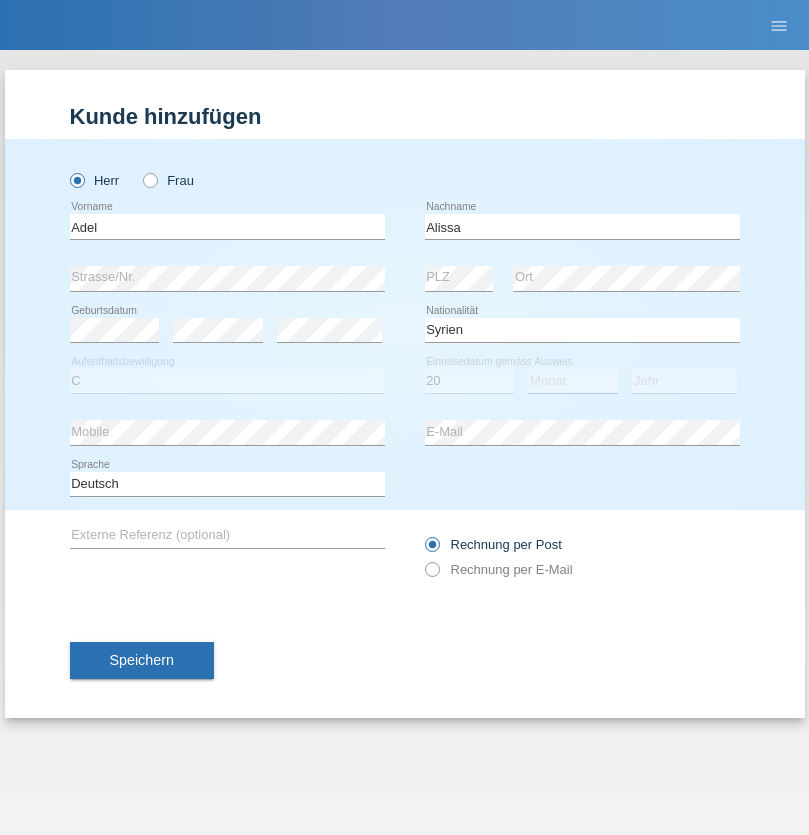 select on "09" 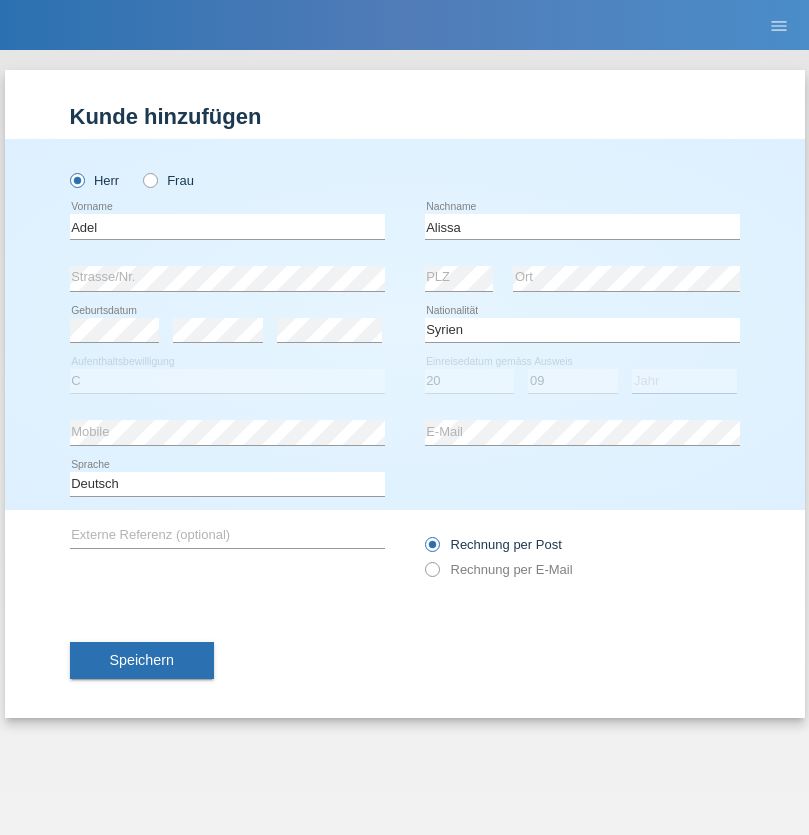 select on "2018" 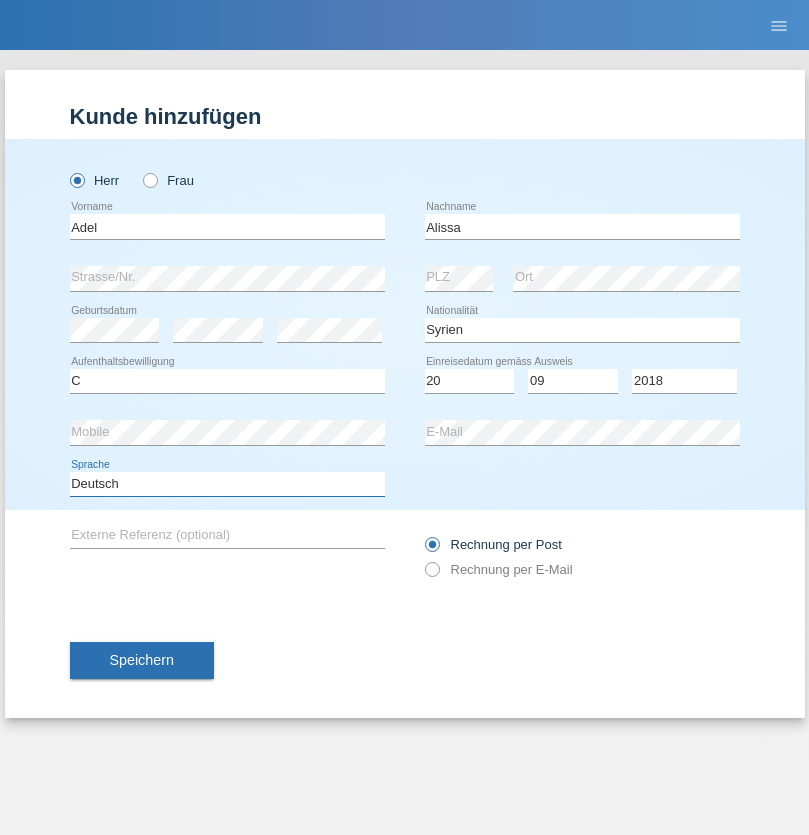 select on "en" 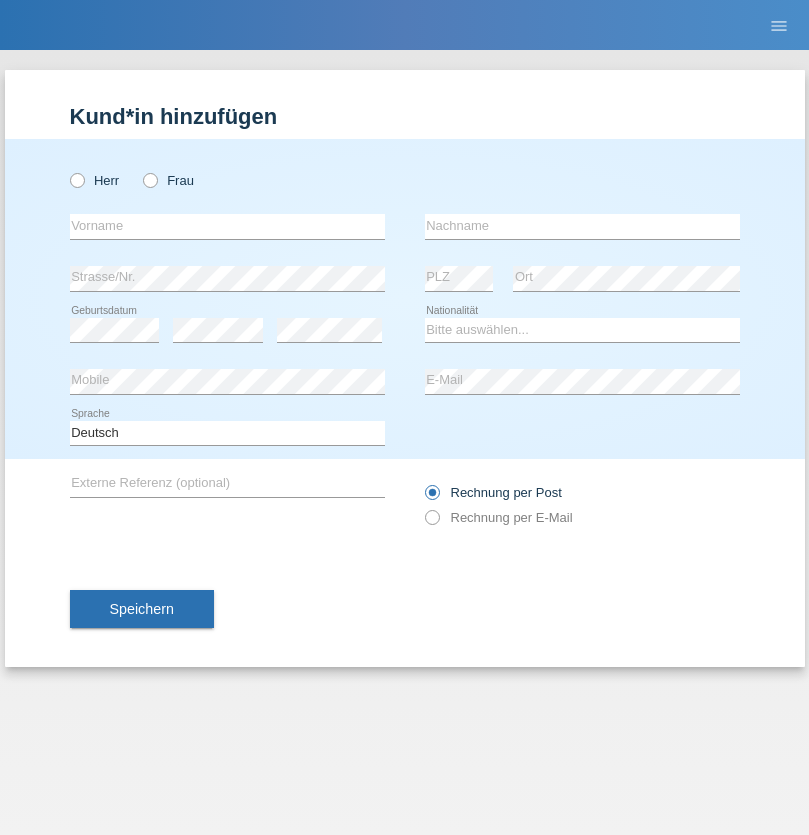 scroll, scrollTop: 0, scrollLeft: 0, axis: both 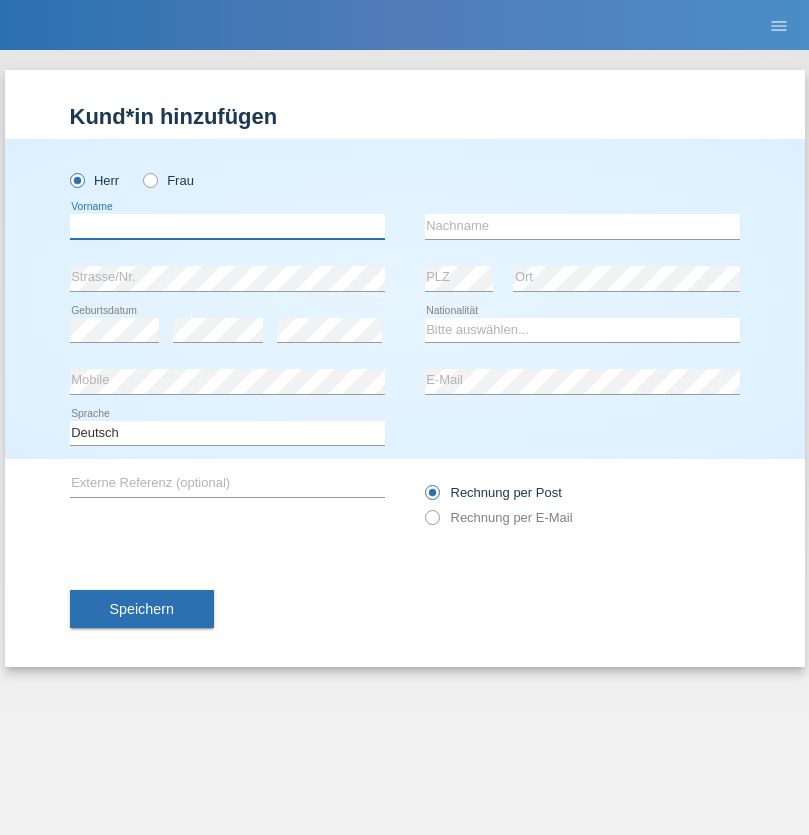 click at bounding box center [227, 226] 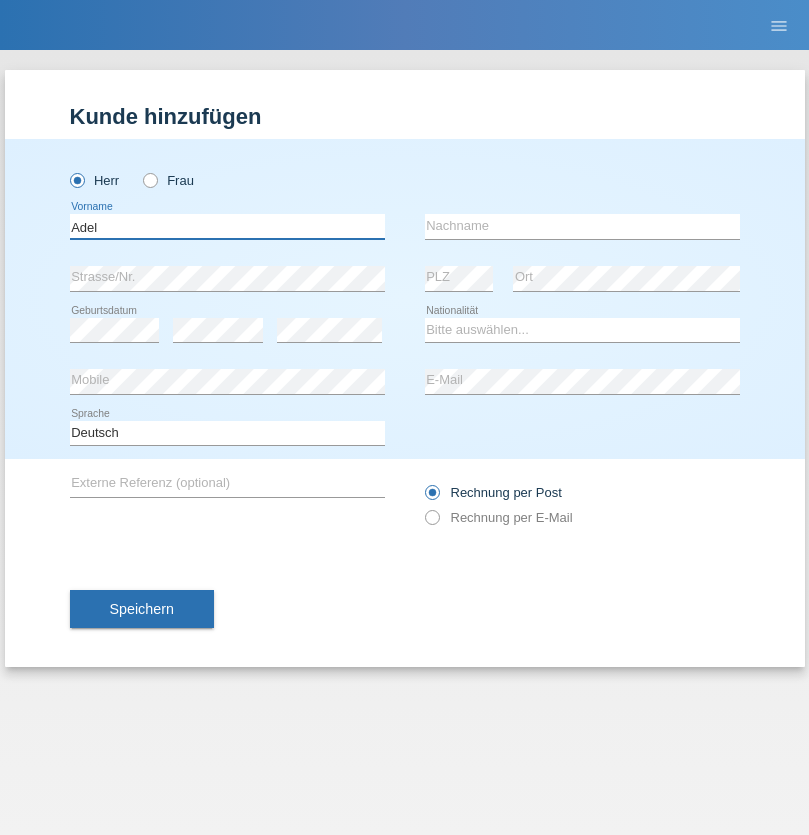 type on "Adel" 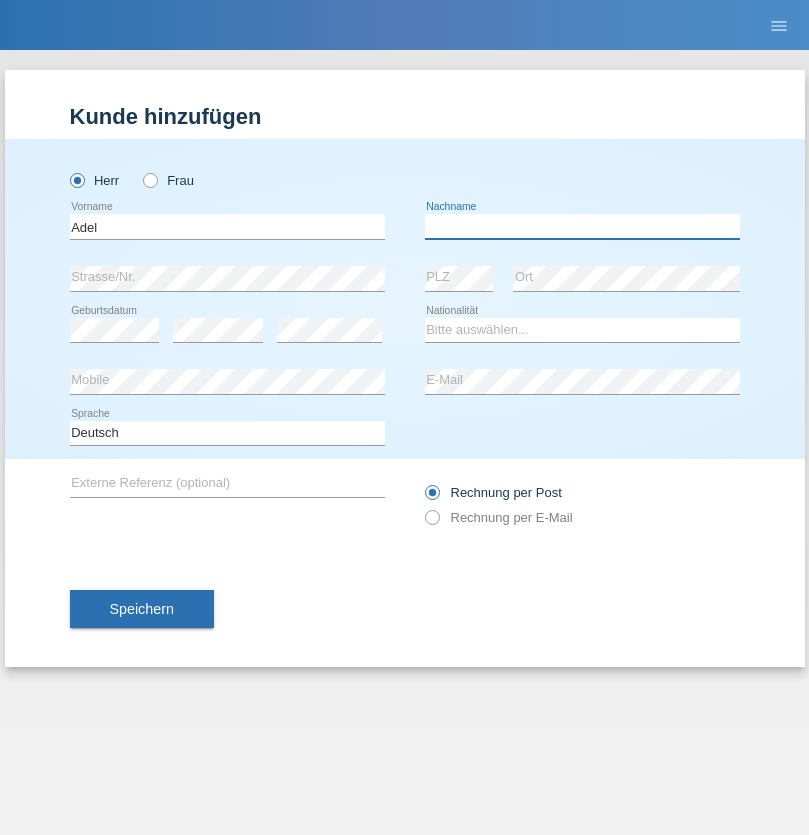click at bounding box center [582, 226] 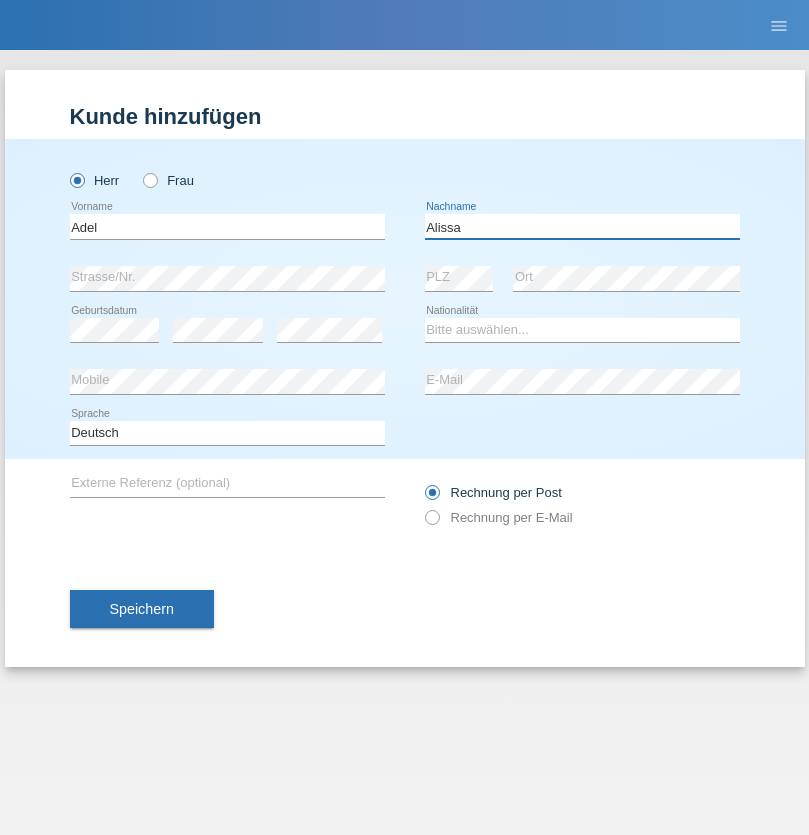 type on "Alissa" 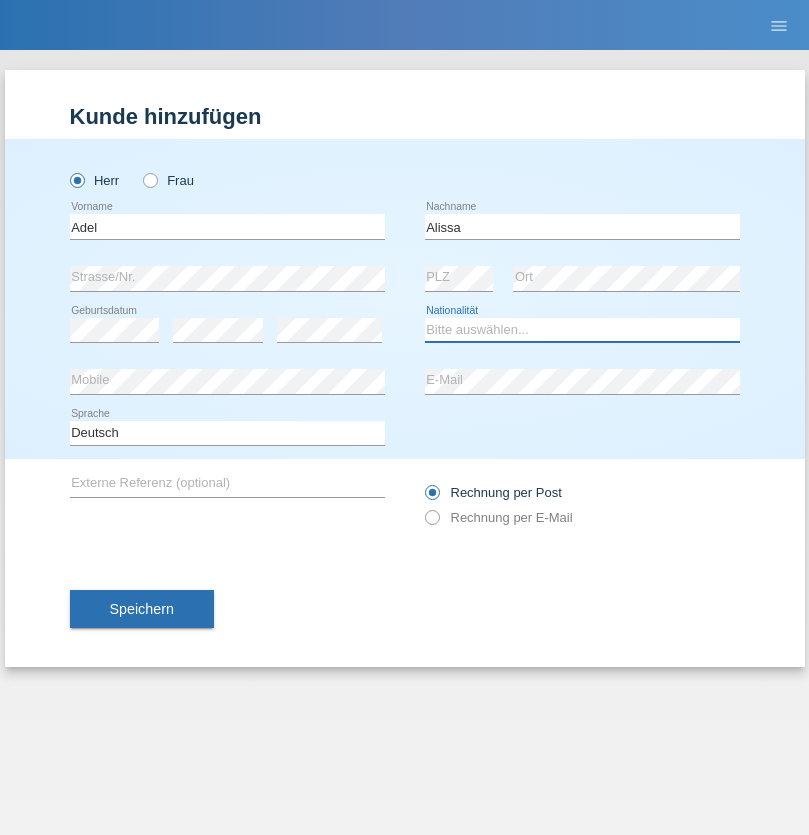 select on "SY" 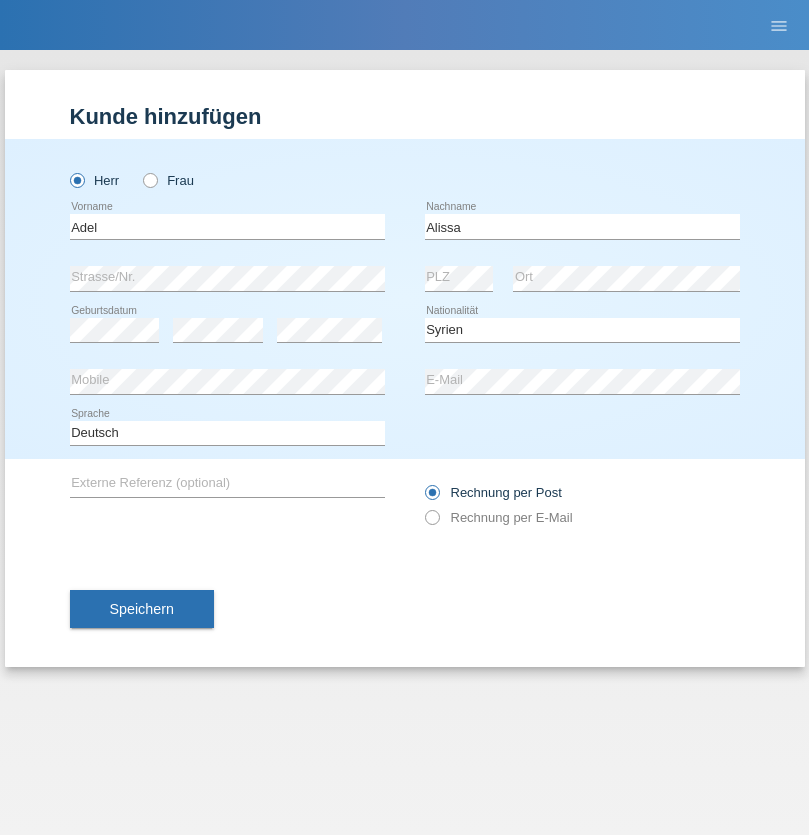 select on "C" 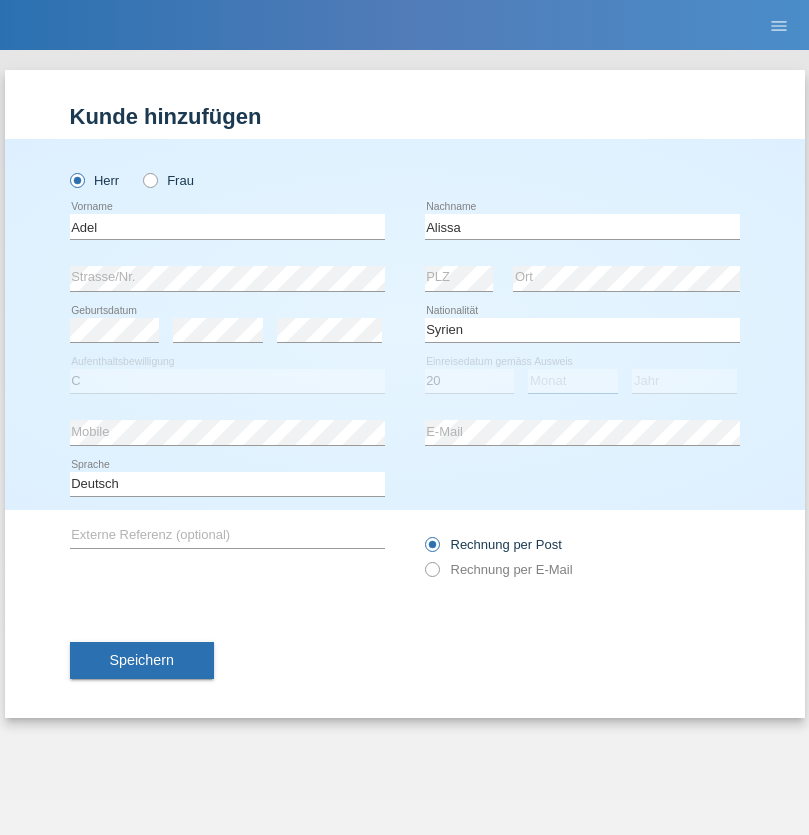 select on "09" 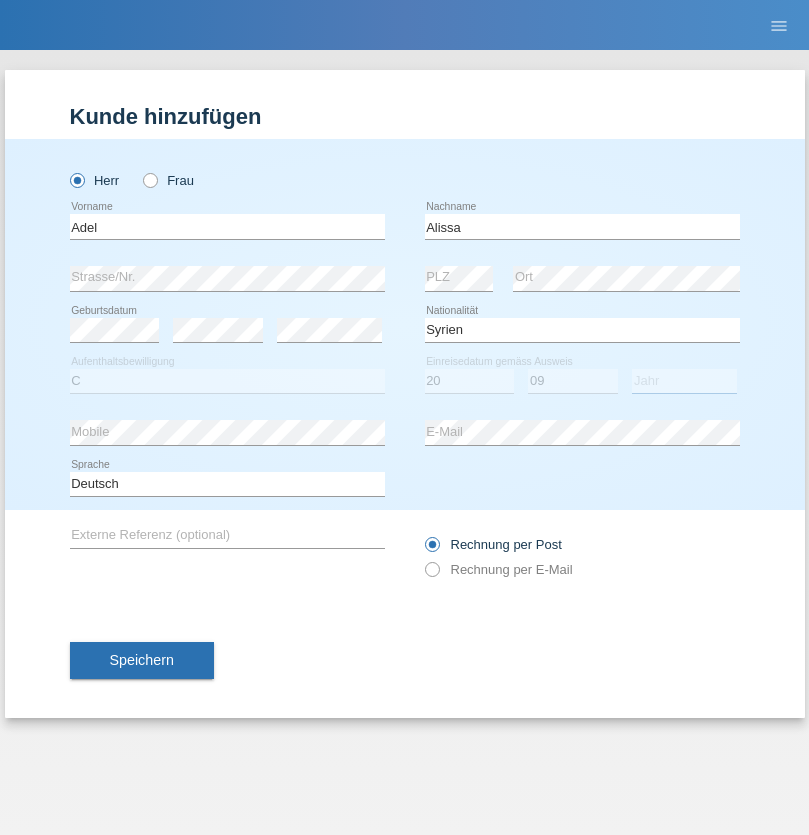 select on "2018" 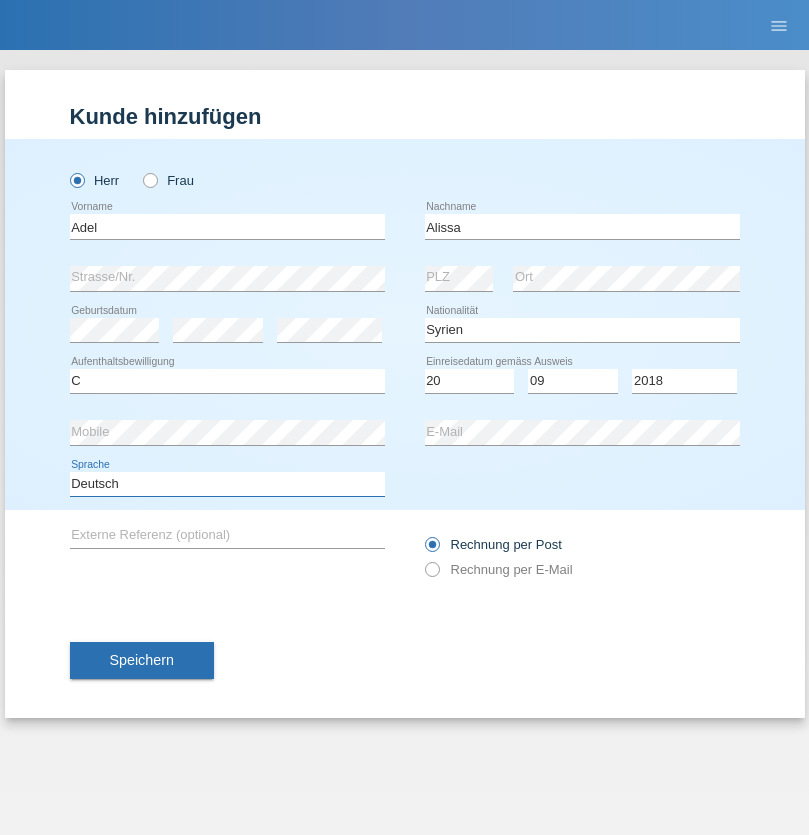 select on "en" 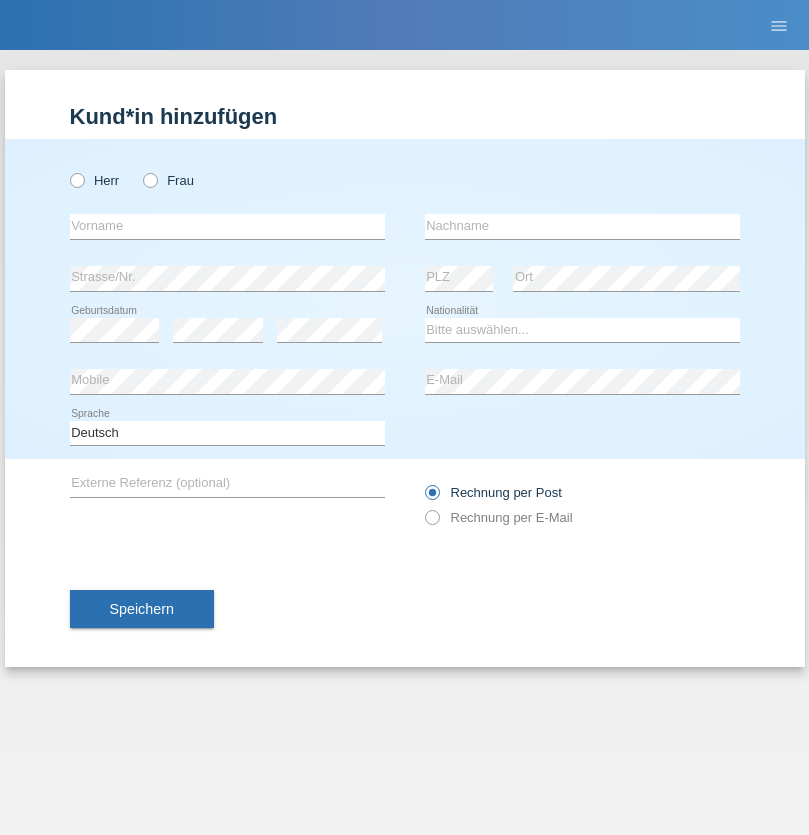 scroll, scrollTop: 0, scrollLeft: 0, axis: both 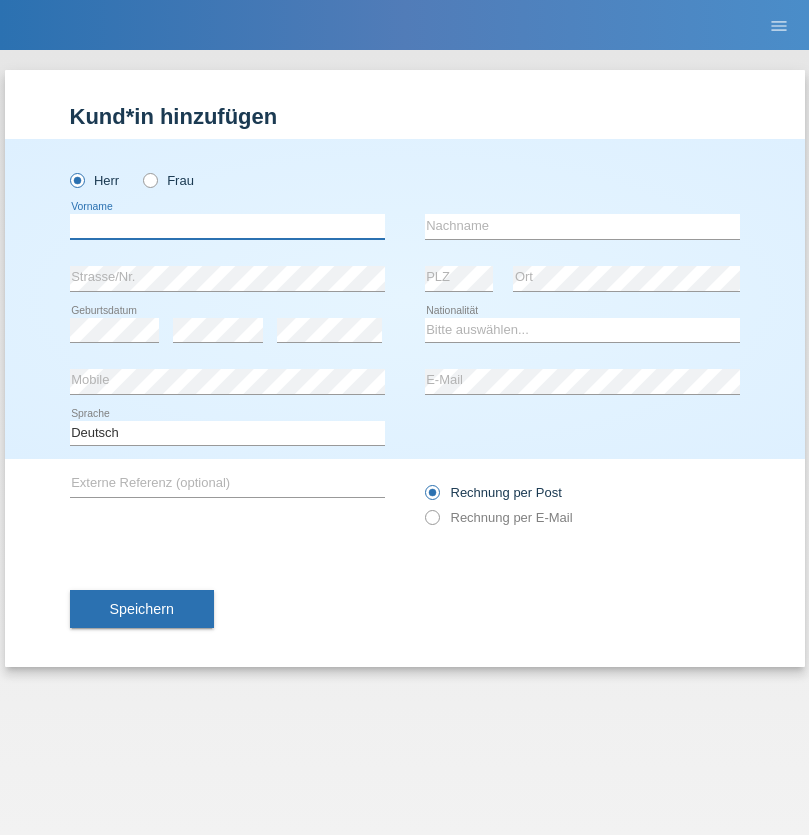 click at bounding box center (227, 226) 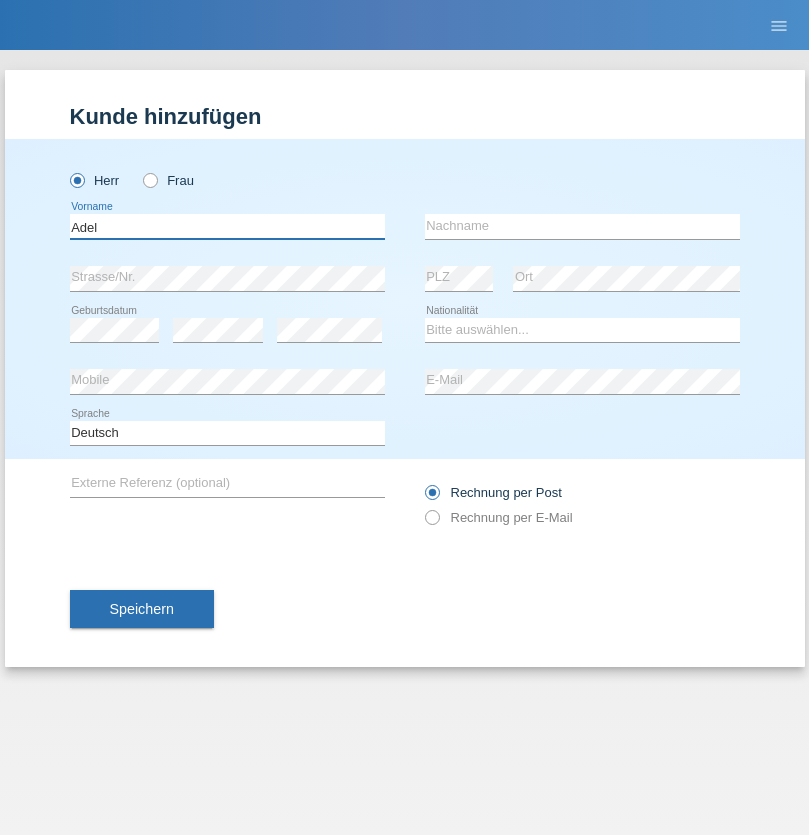 type on "Adel" 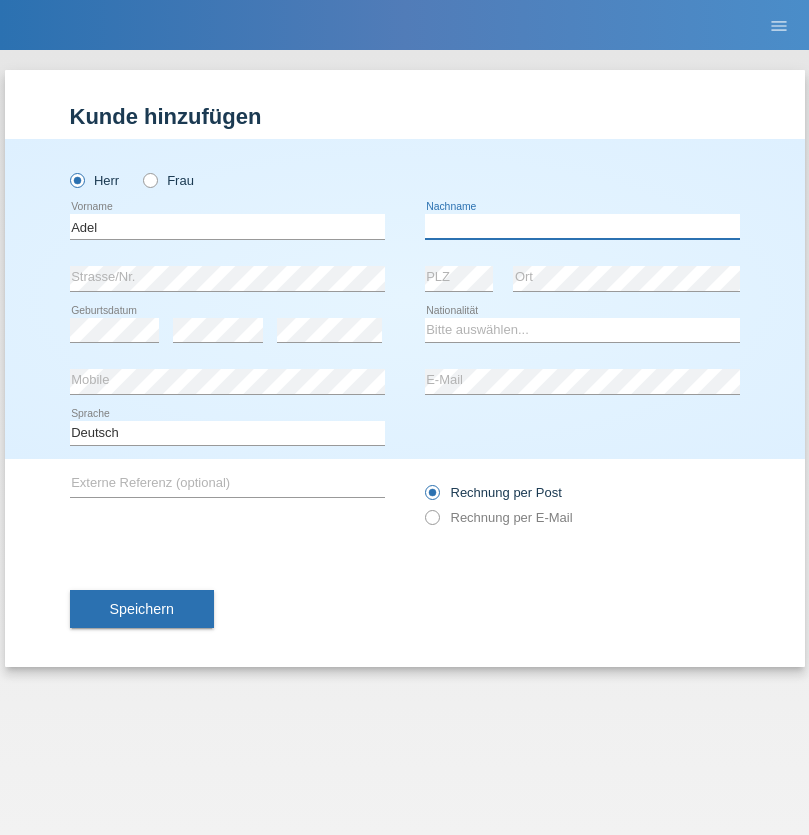 click at bounding box center (582, 226) 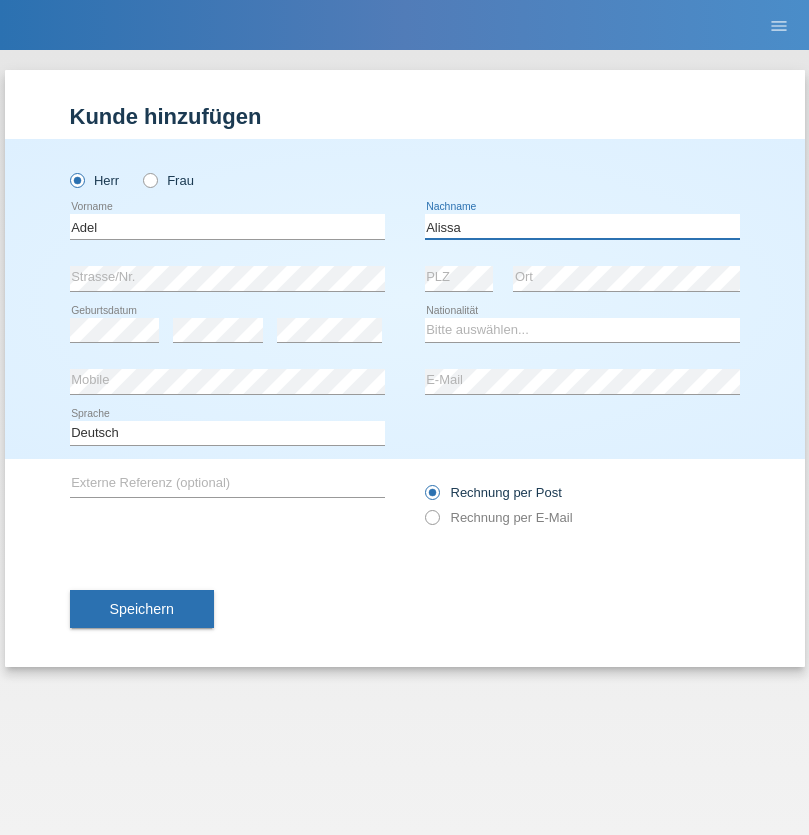 type on "Alissa" 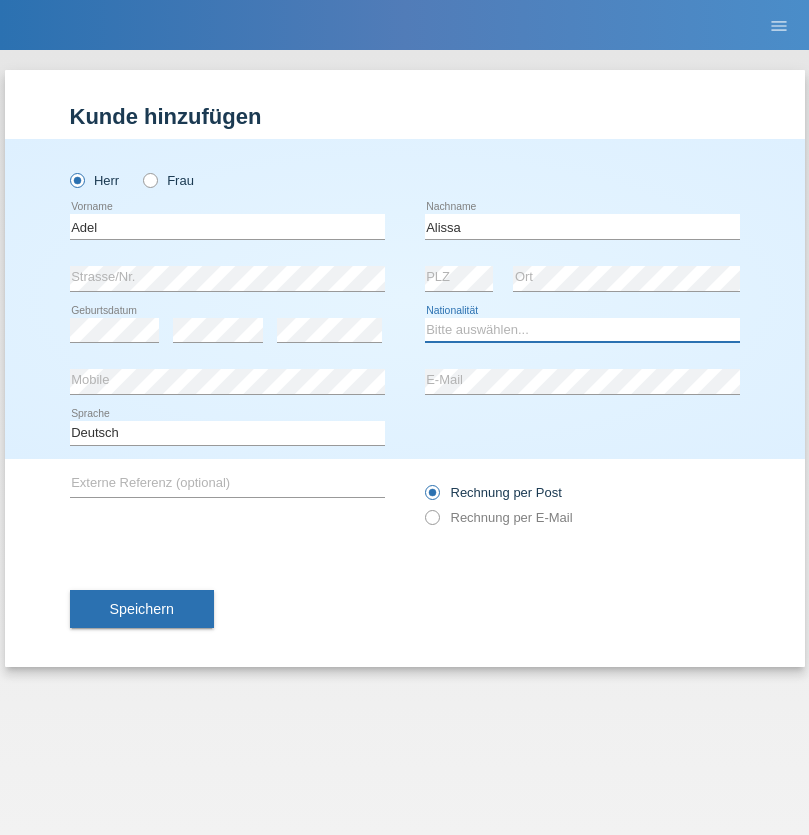 select on "SY" 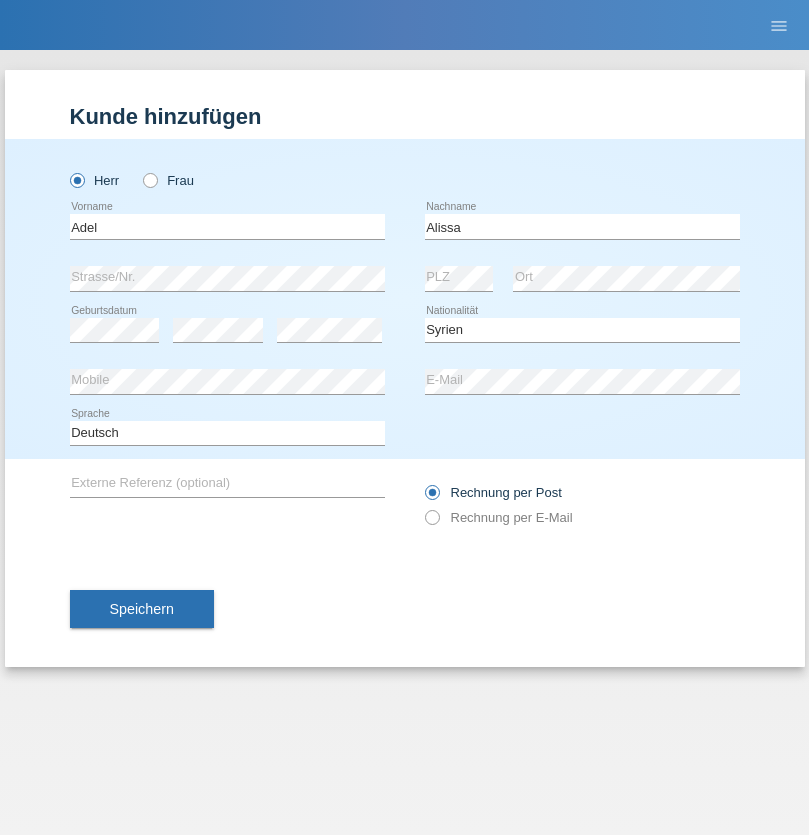 select on "C" 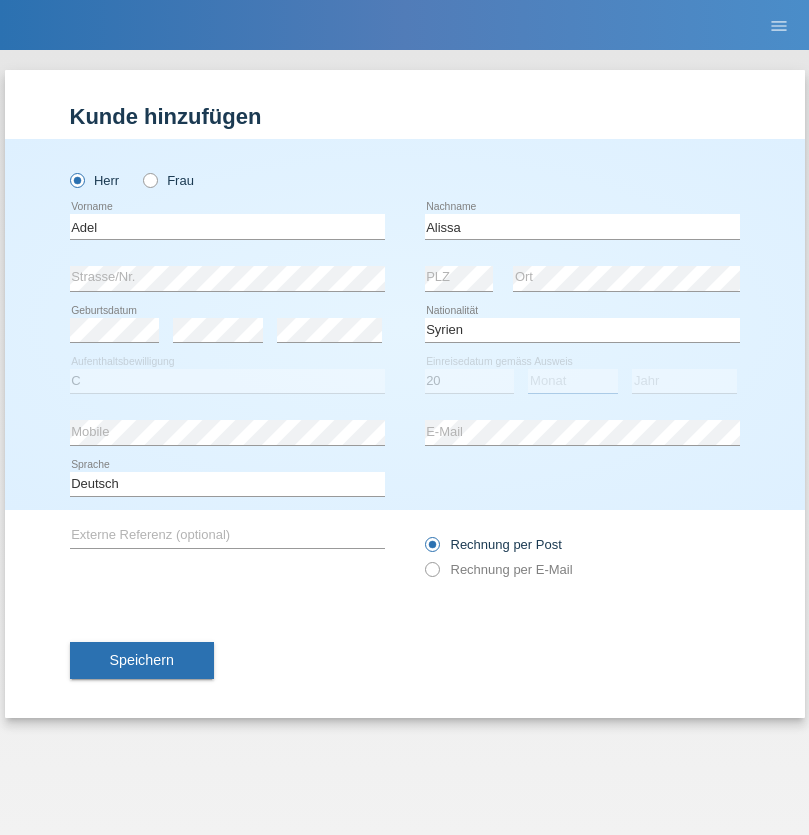 select on "09" 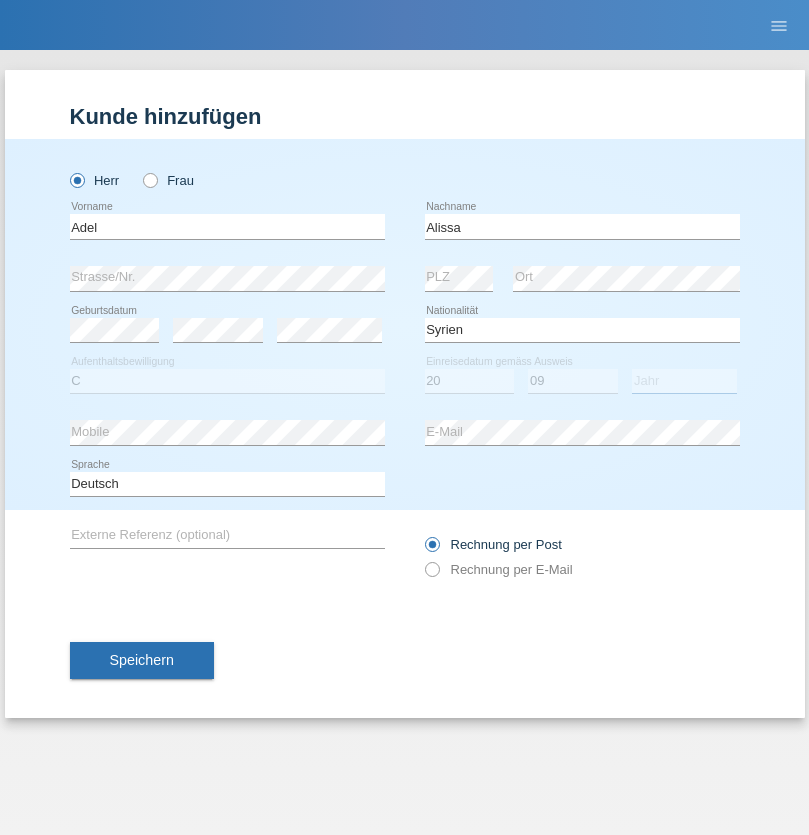 select on "2018" 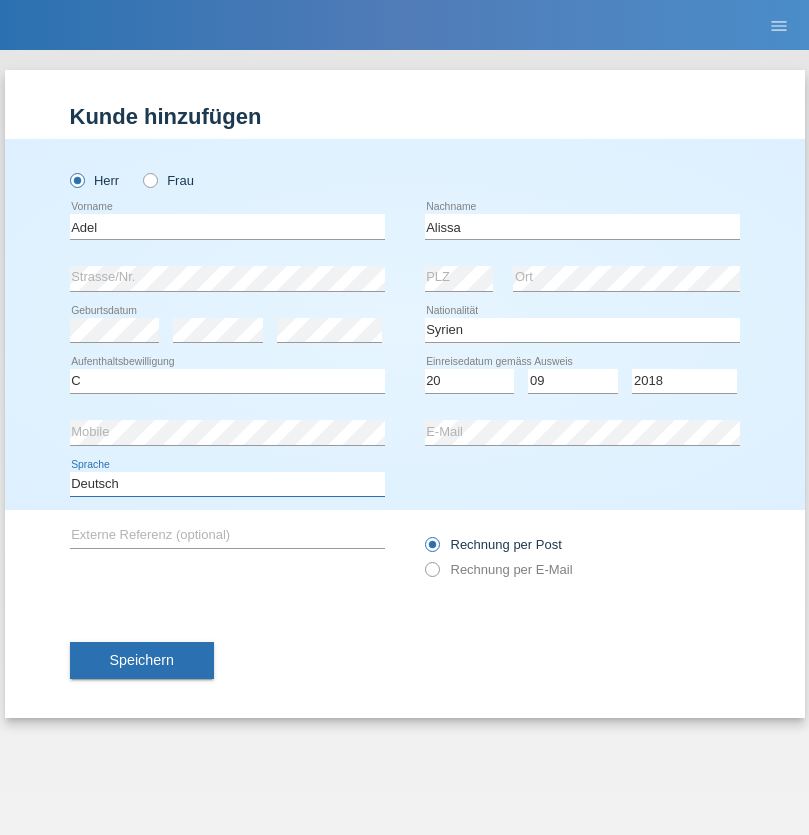select on "en" 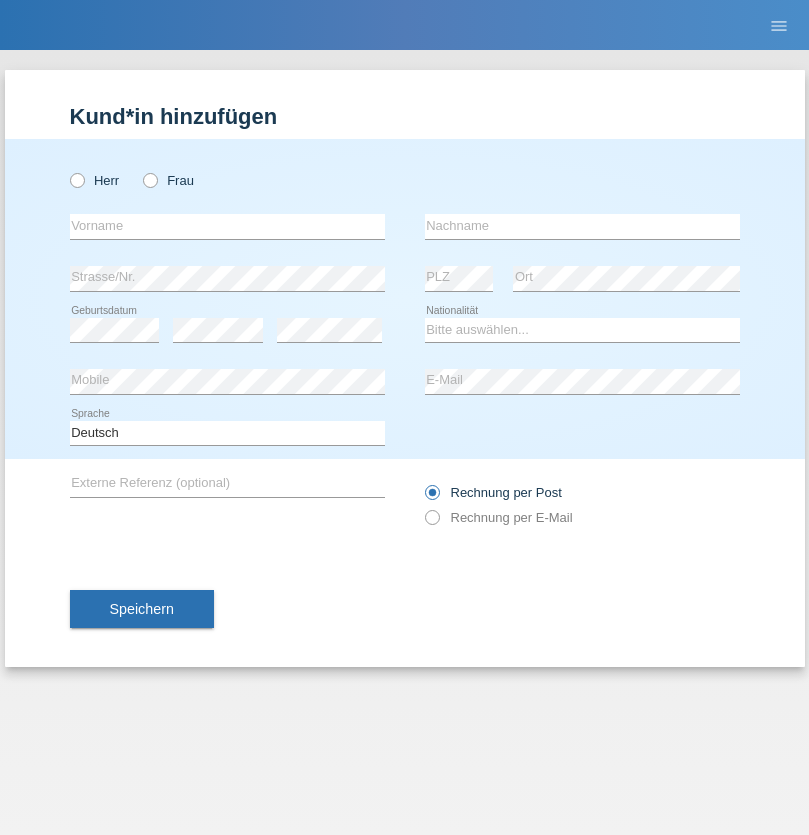 scroll, scrollTop: 0, scrollLeft: 0, axis: both 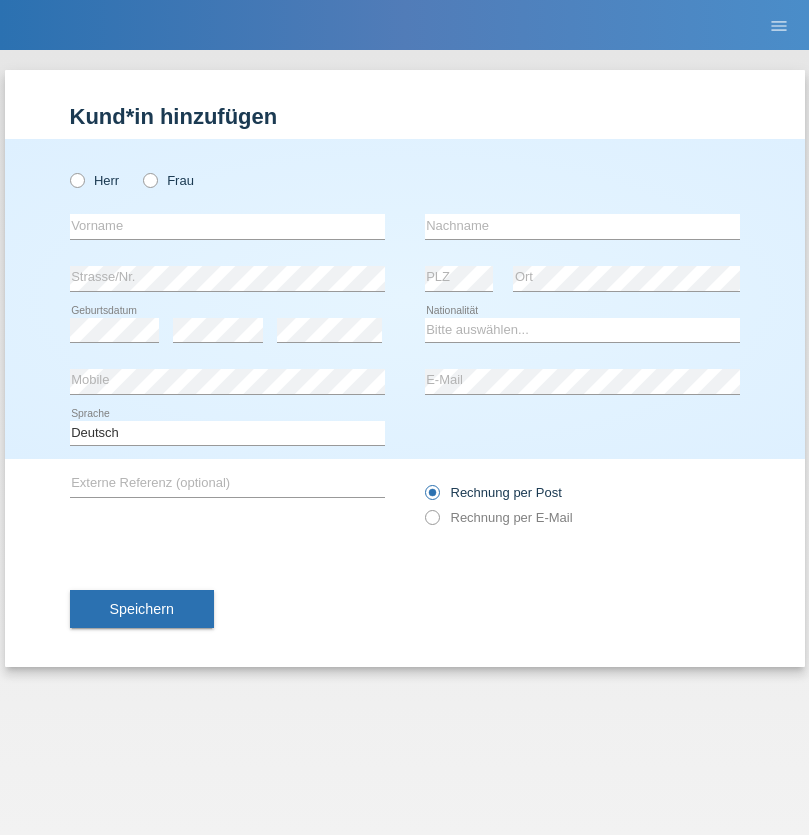 radio on "true" 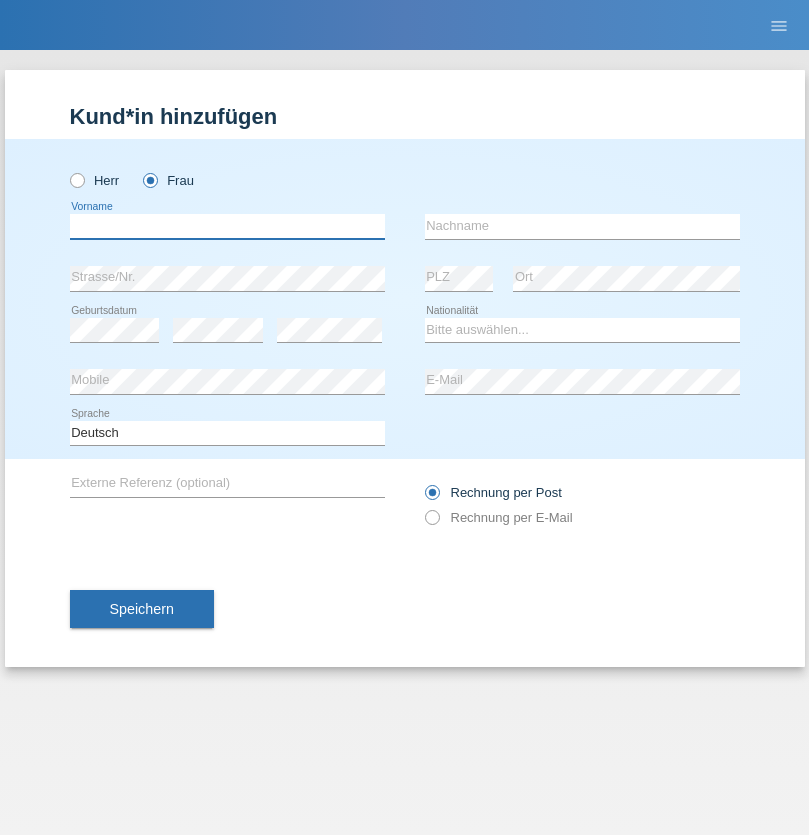 click at bounding box center [227, 226] 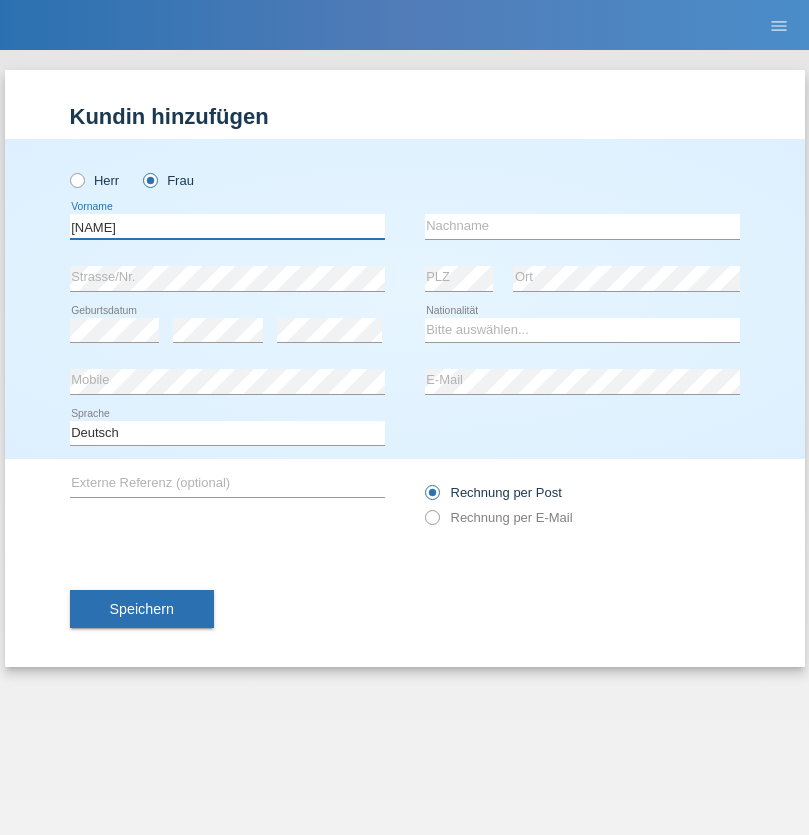 type on "[LAST]" 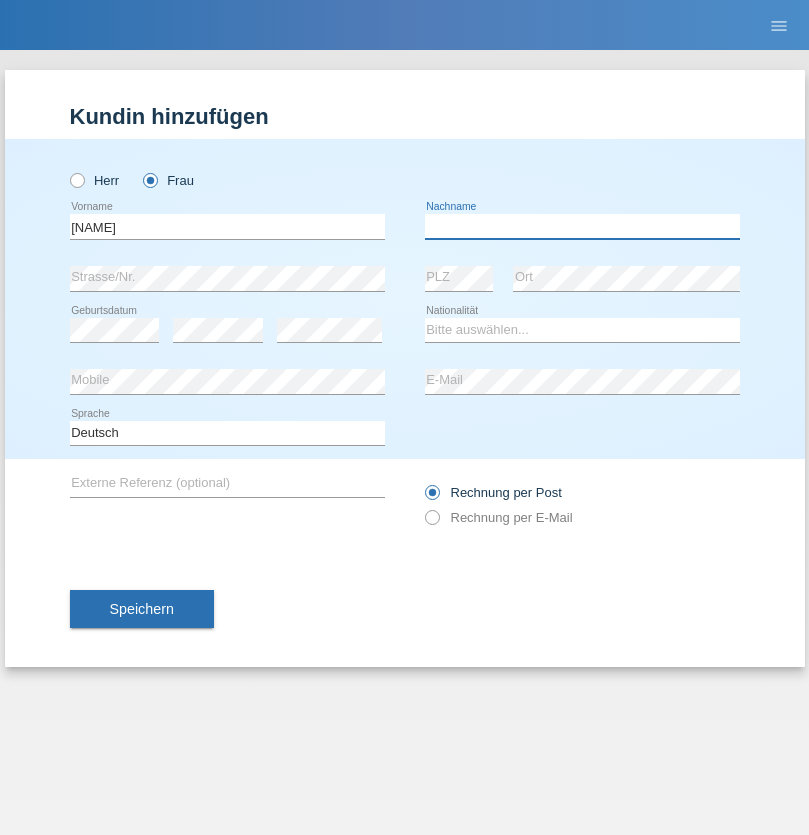 click at bounding box center (582, 226) 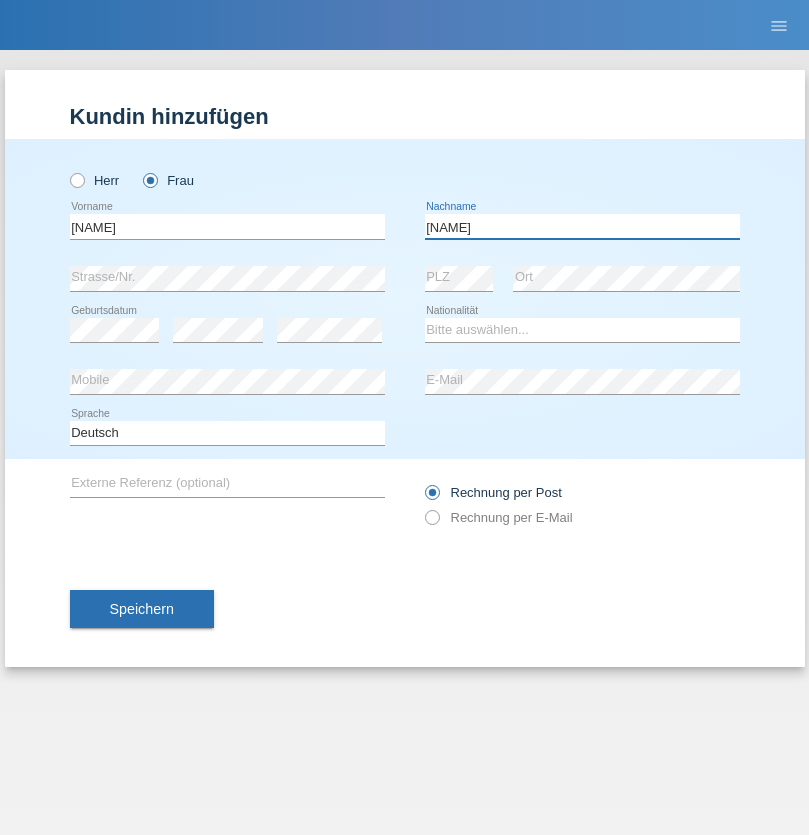 type on "[LAST]" 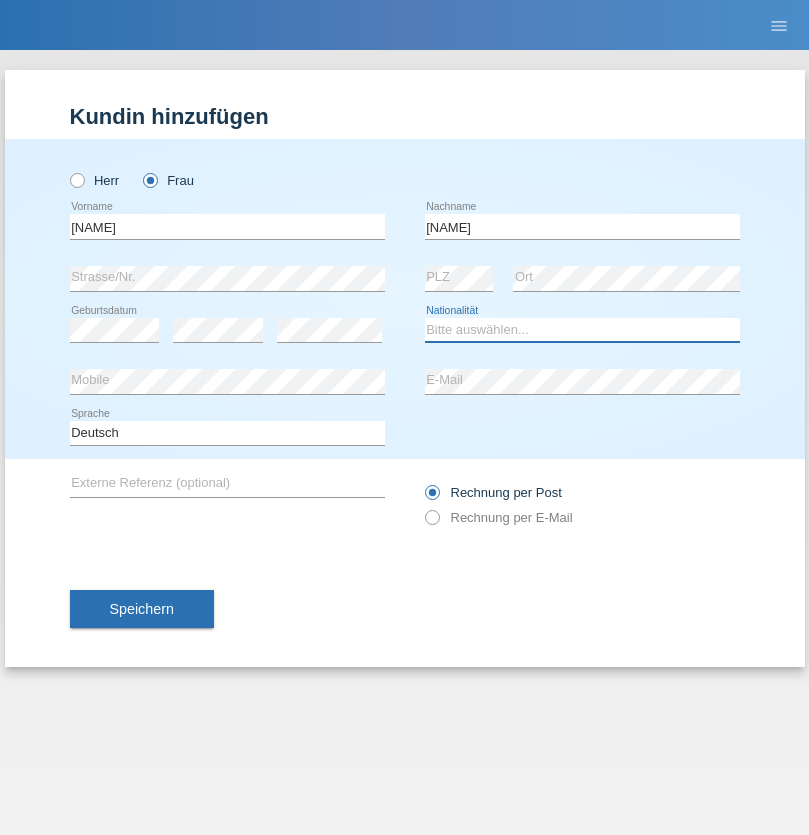 select on "CH" 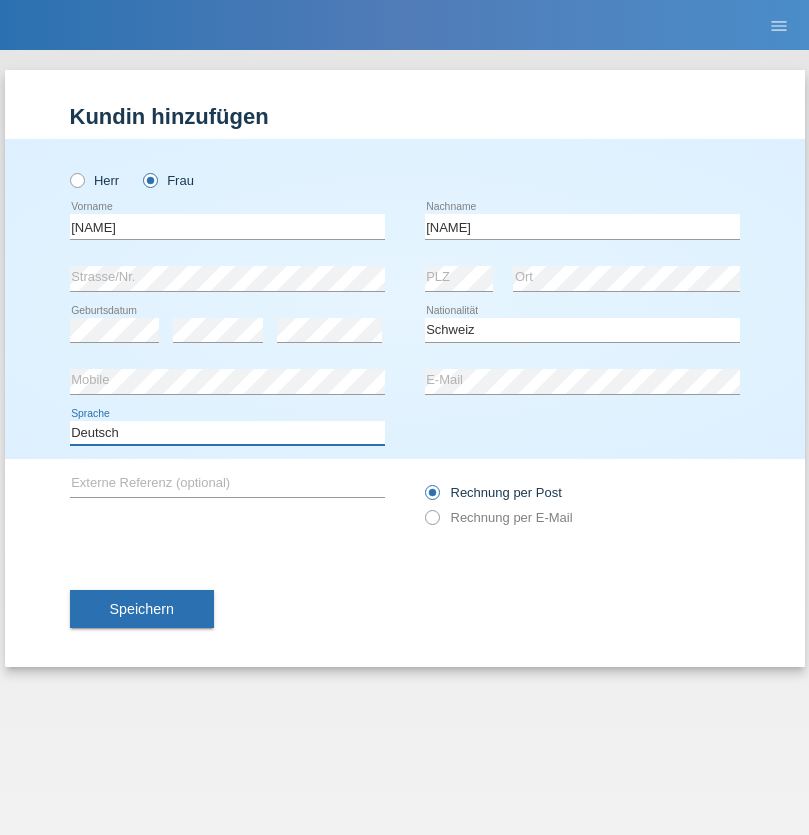 select on "en" 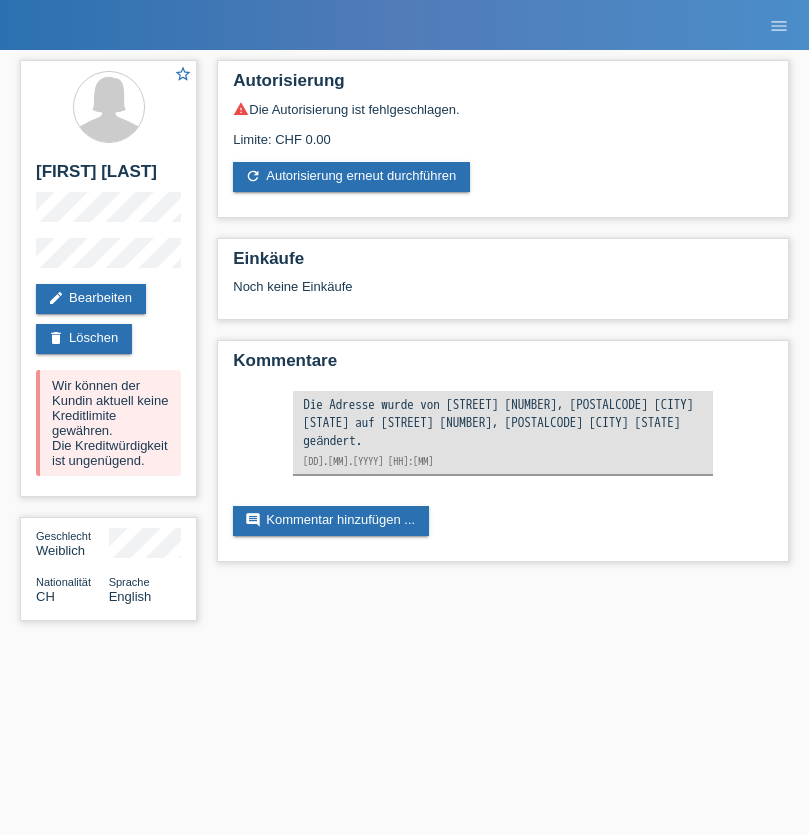 scroll, scrollTop: 0, scrollLeft: 0, axis: both 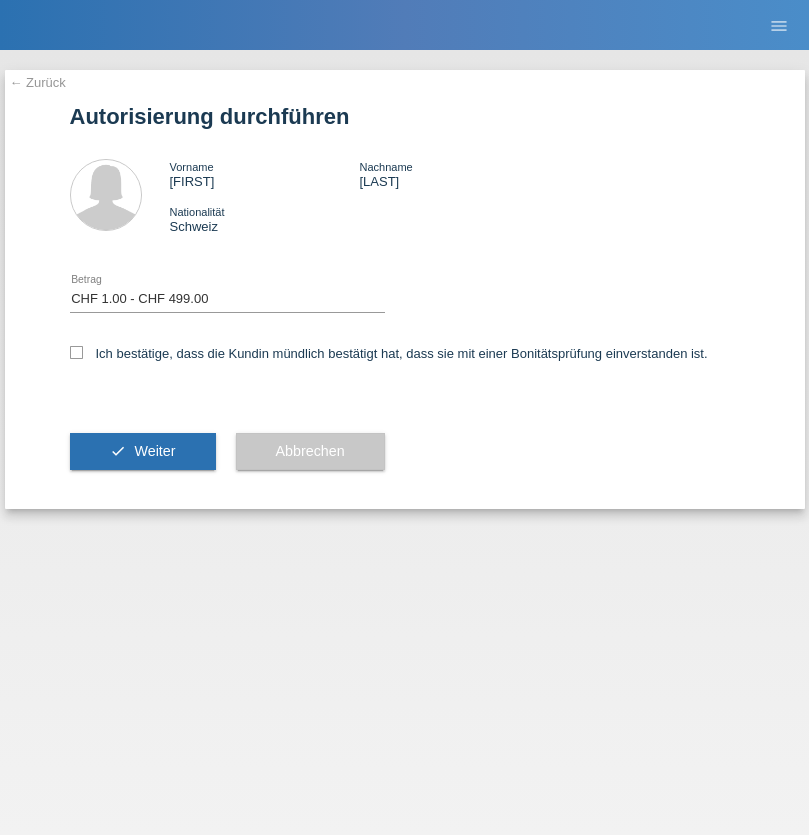 select on "1" 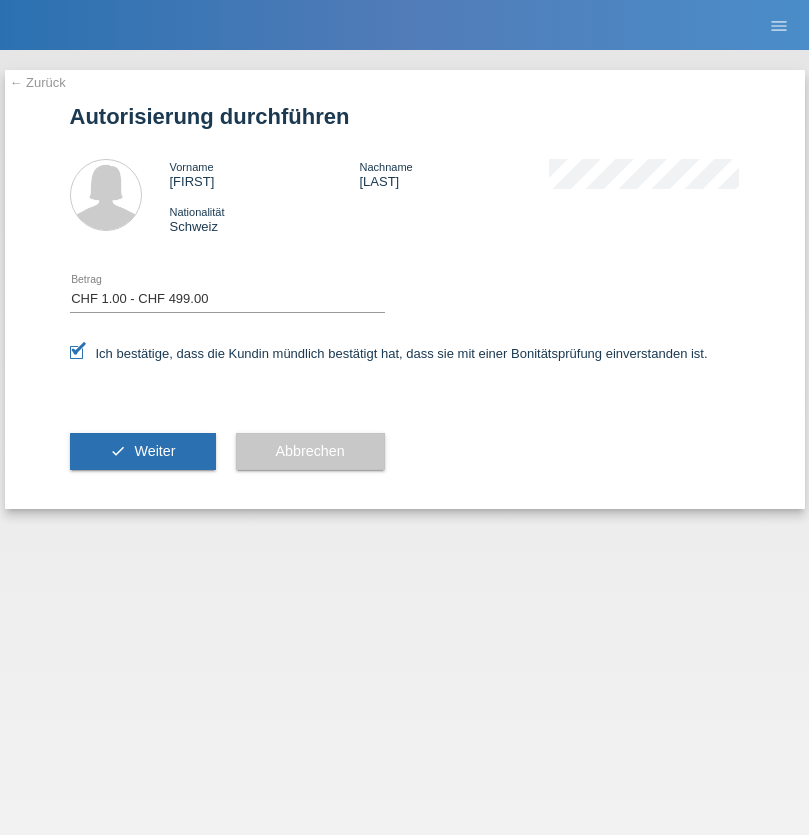 scroll, scrollTop: 0, scrollLeft: 0, axis: both 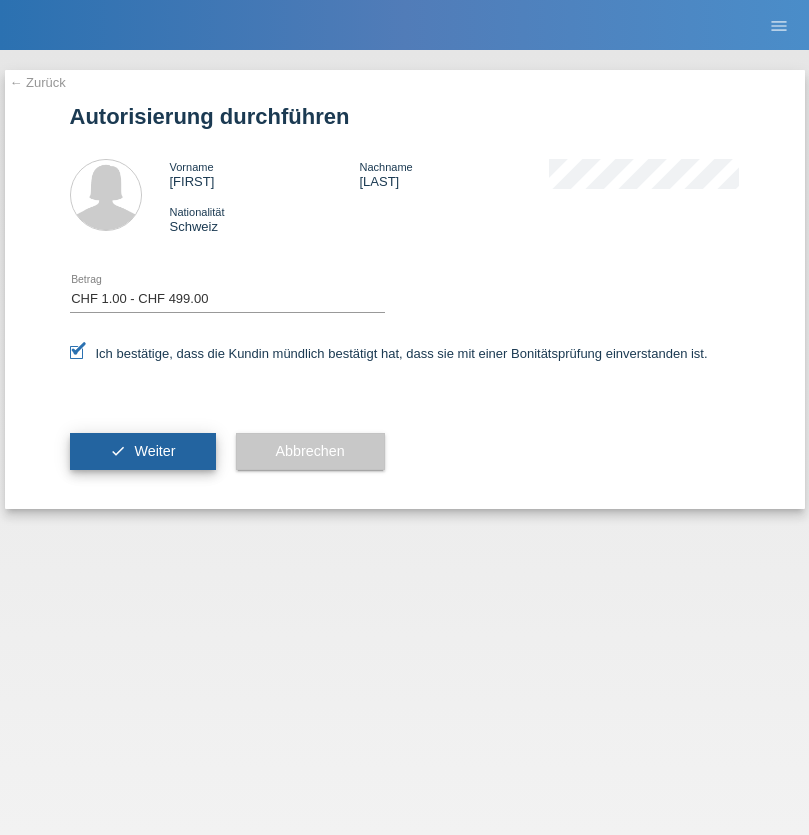 click on "Weiter" at bounding box center (154, 451) 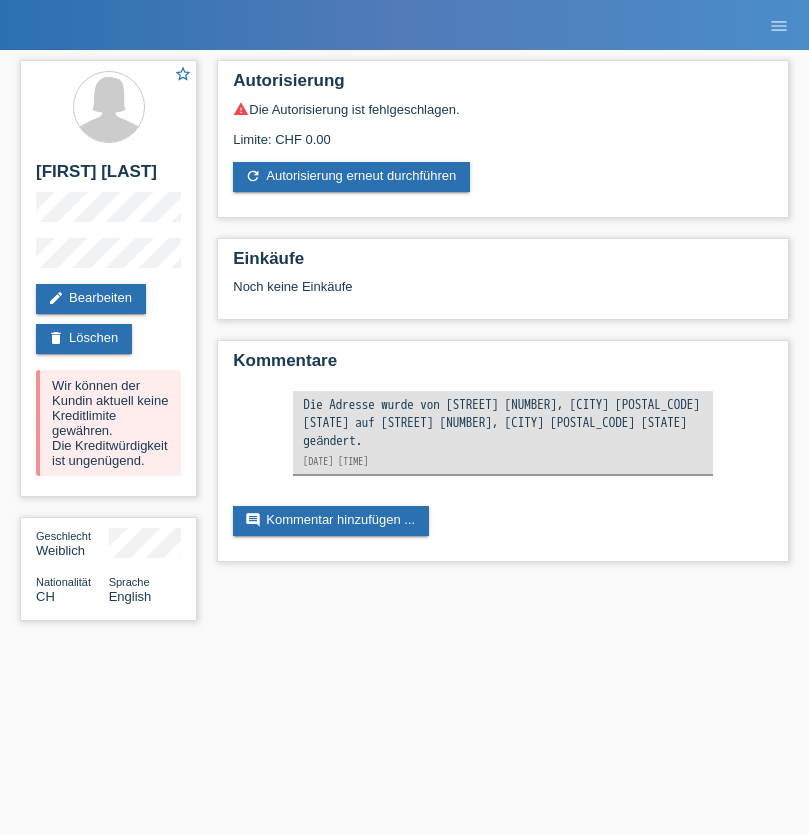 scroll, scrollTop: 0, scrollLeft: 0, axis: both 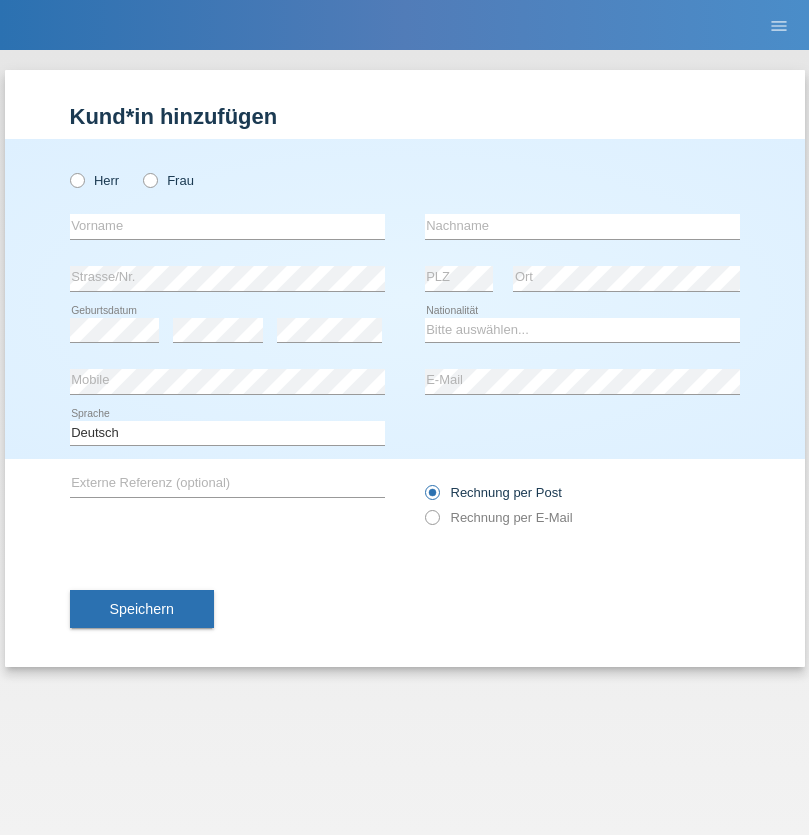 radio on "true" 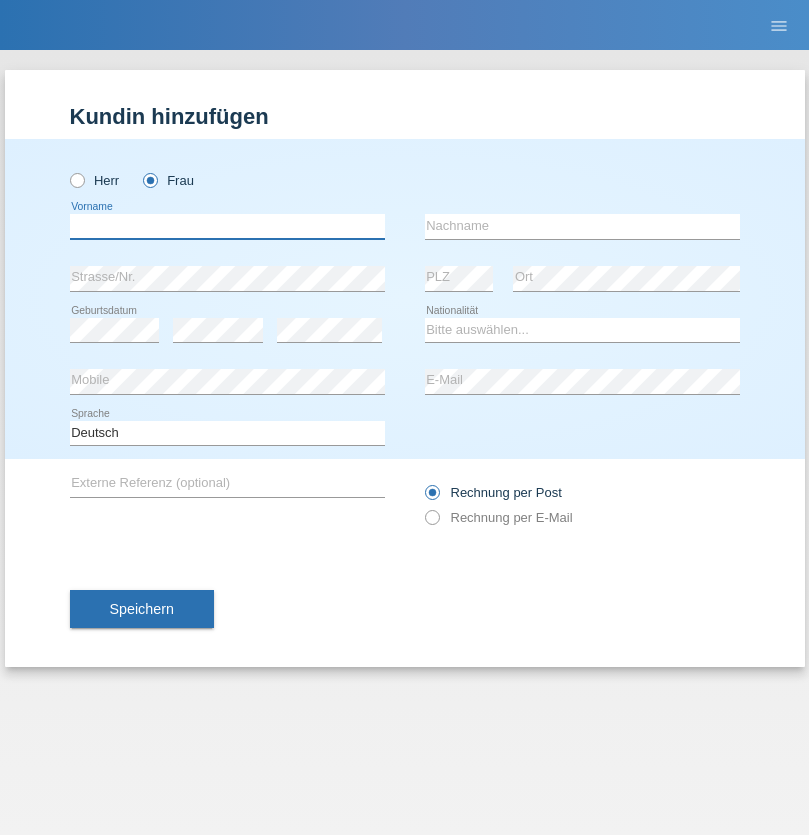 click at bounding box center [227, 226] 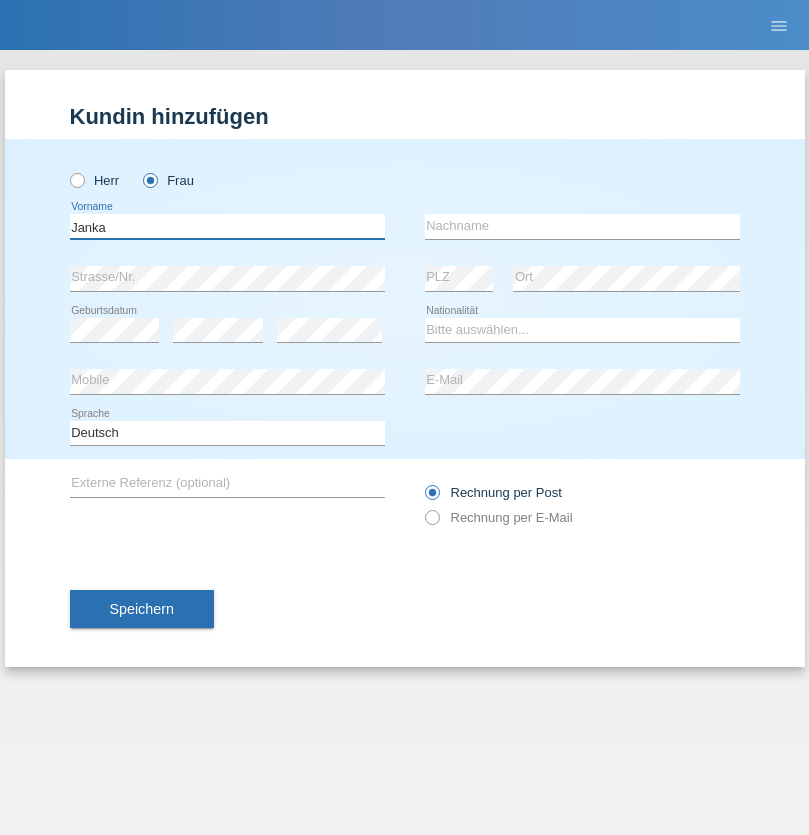 type on "Janka" 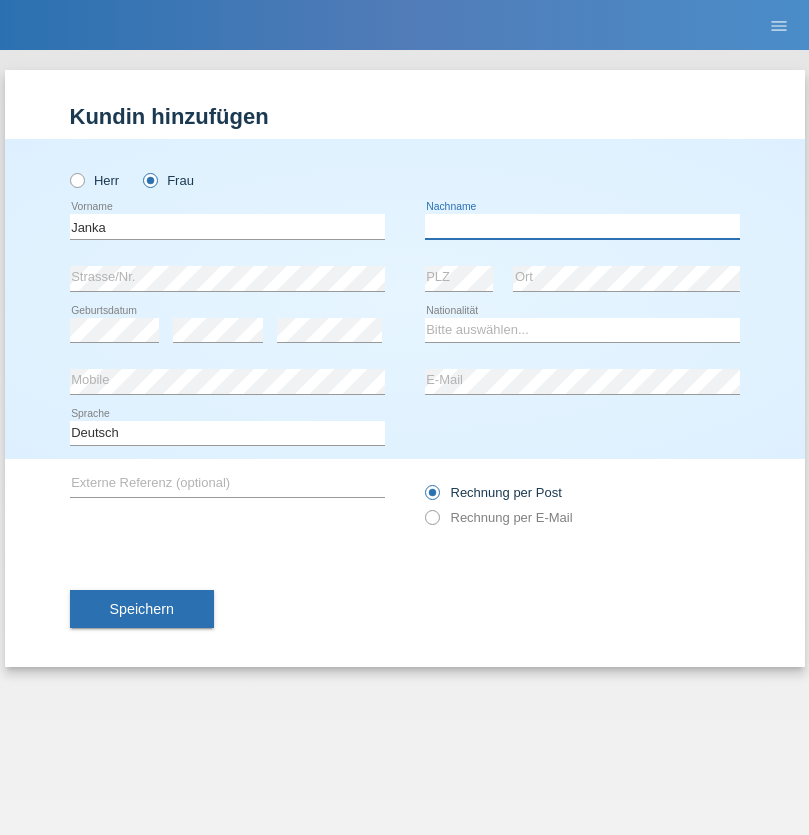 click at bounding box center [582, 226] 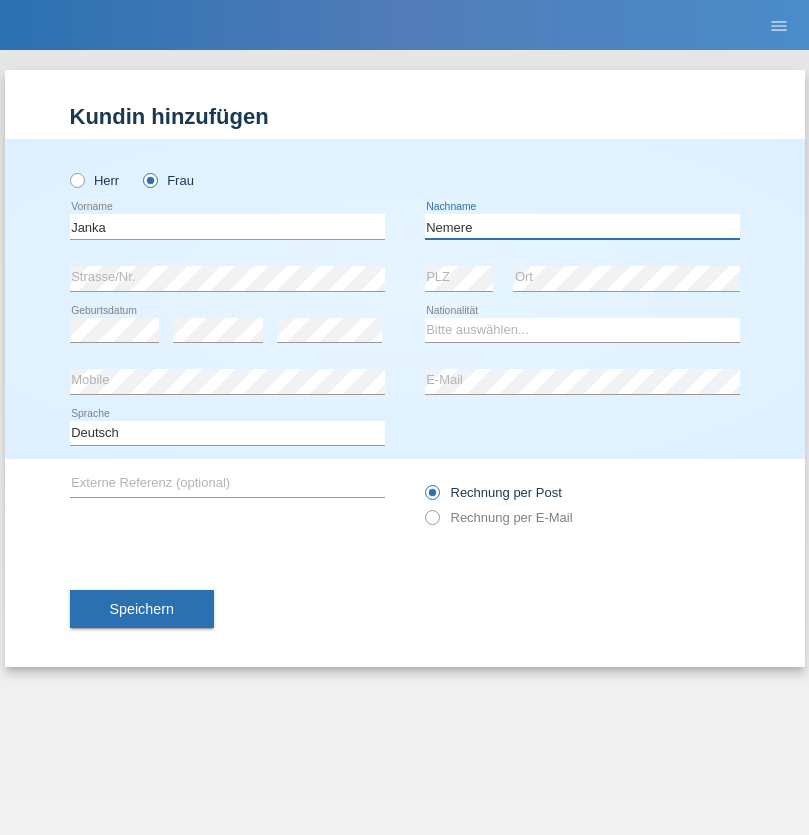 type on "Nemere" 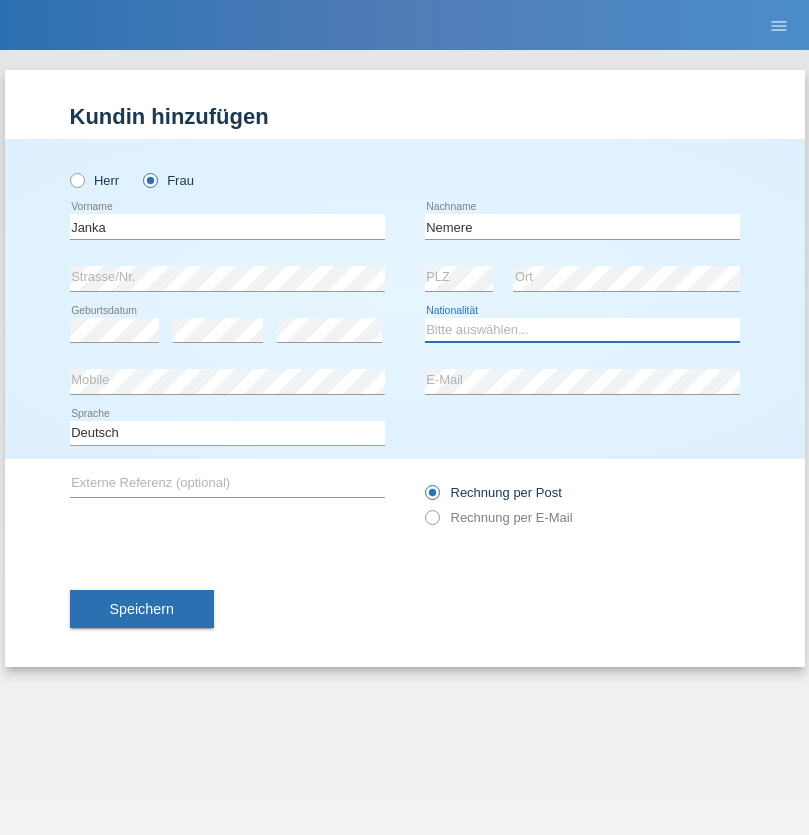 select on "HU" 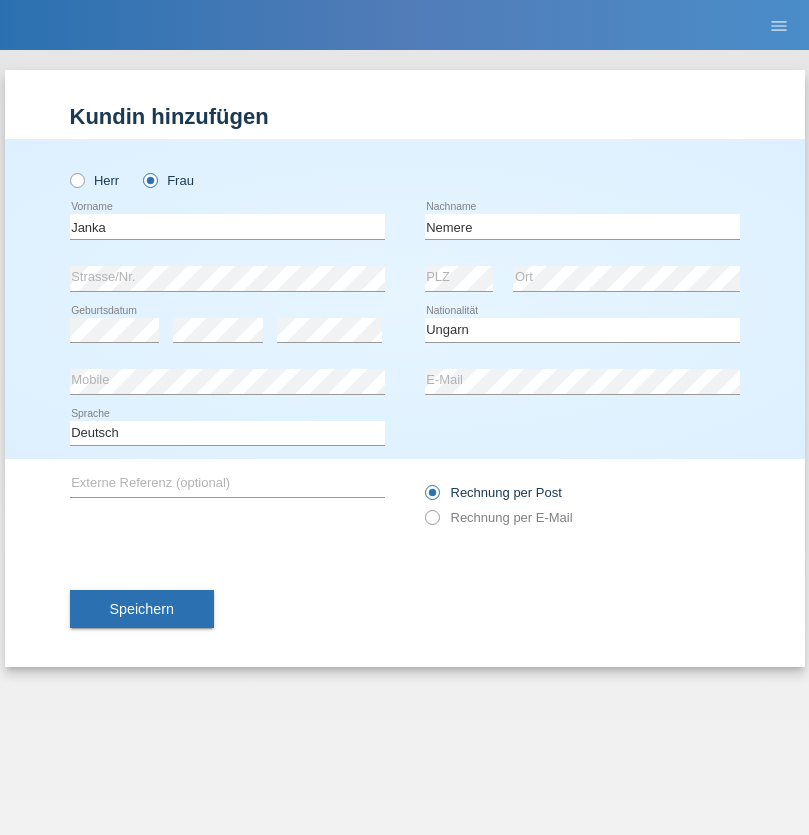 select on "C" 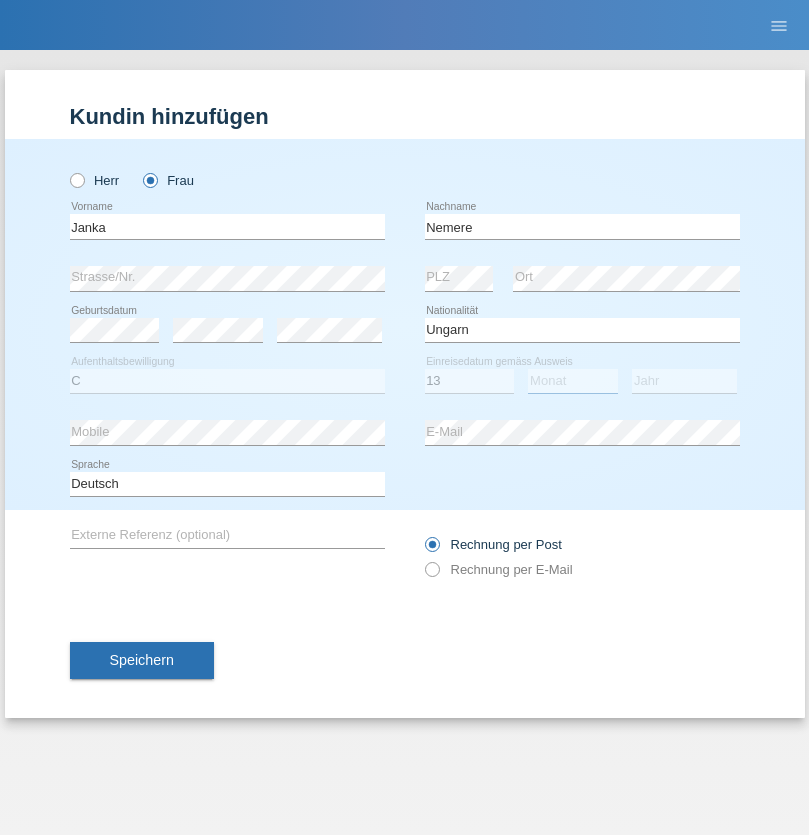 select on "12" 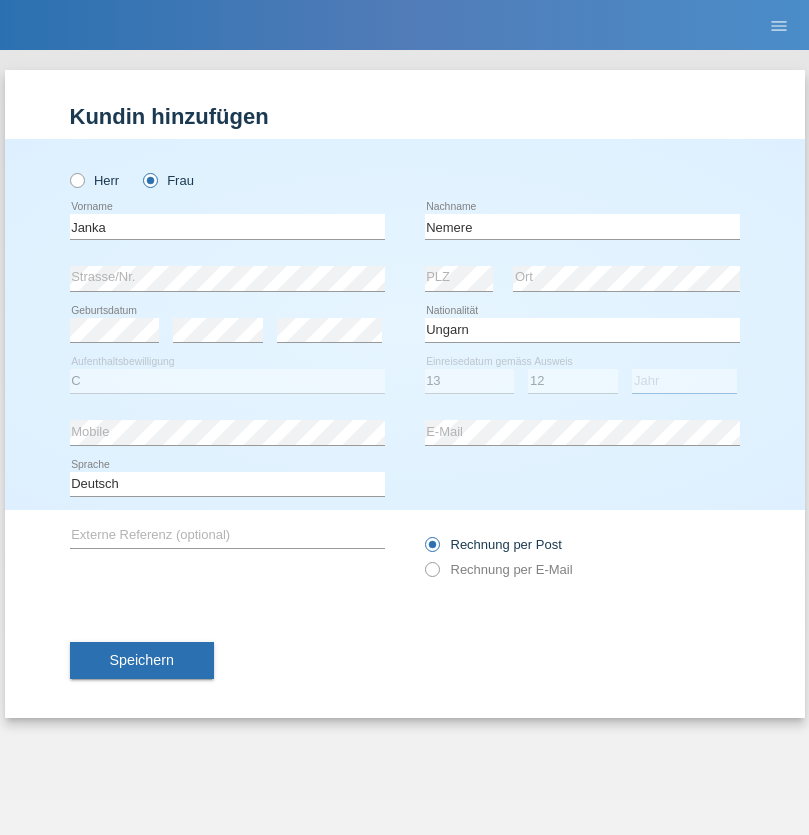 select on "2021" 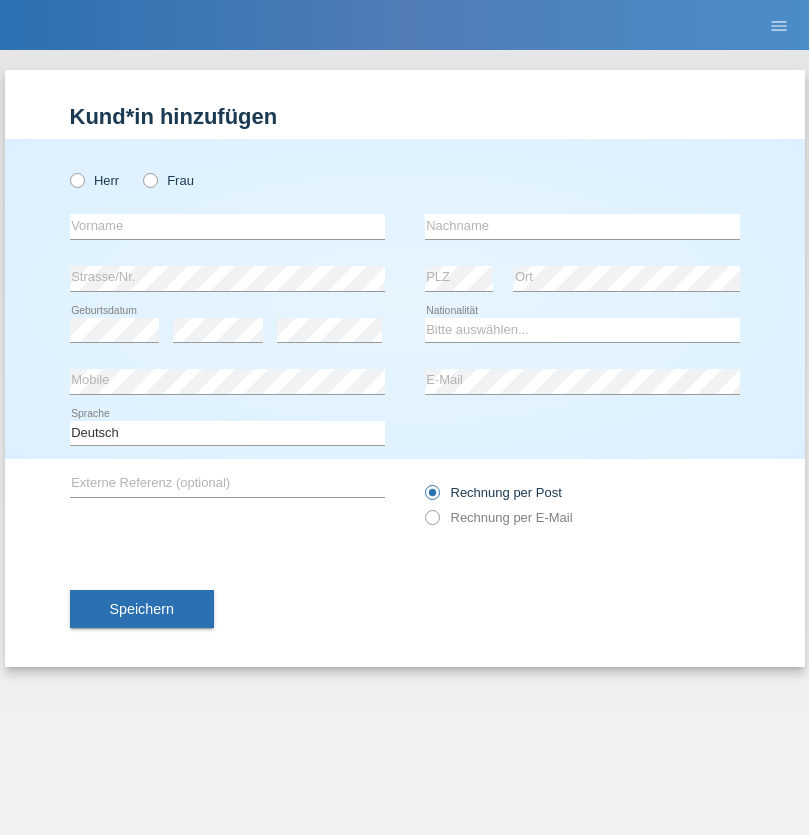 scroll, scrollTop: 0, scrollLeft: 0, axis: both 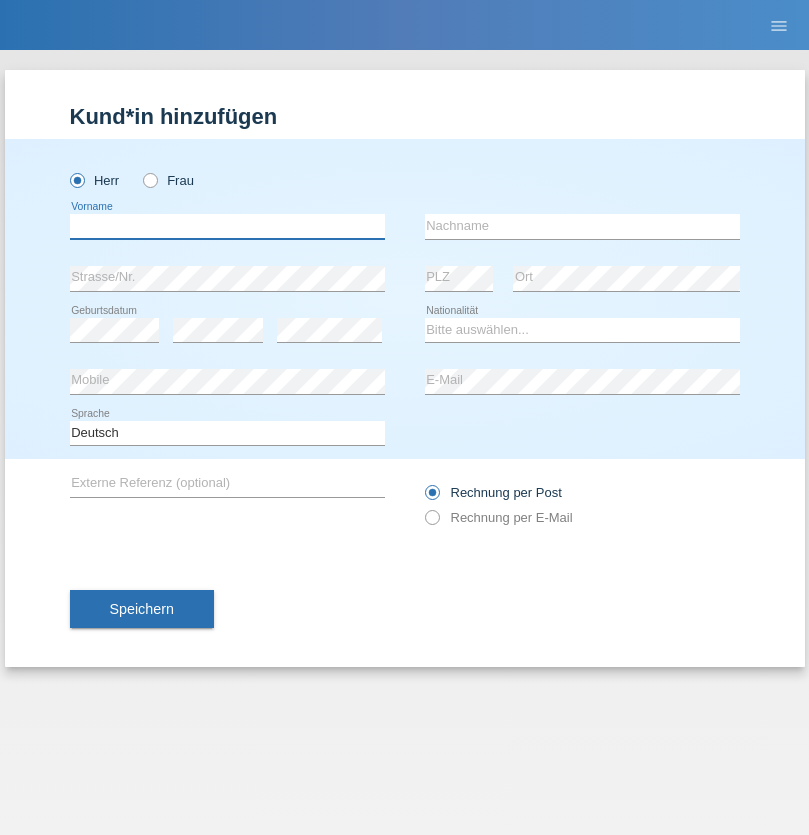click at bounding box center (227, 226) 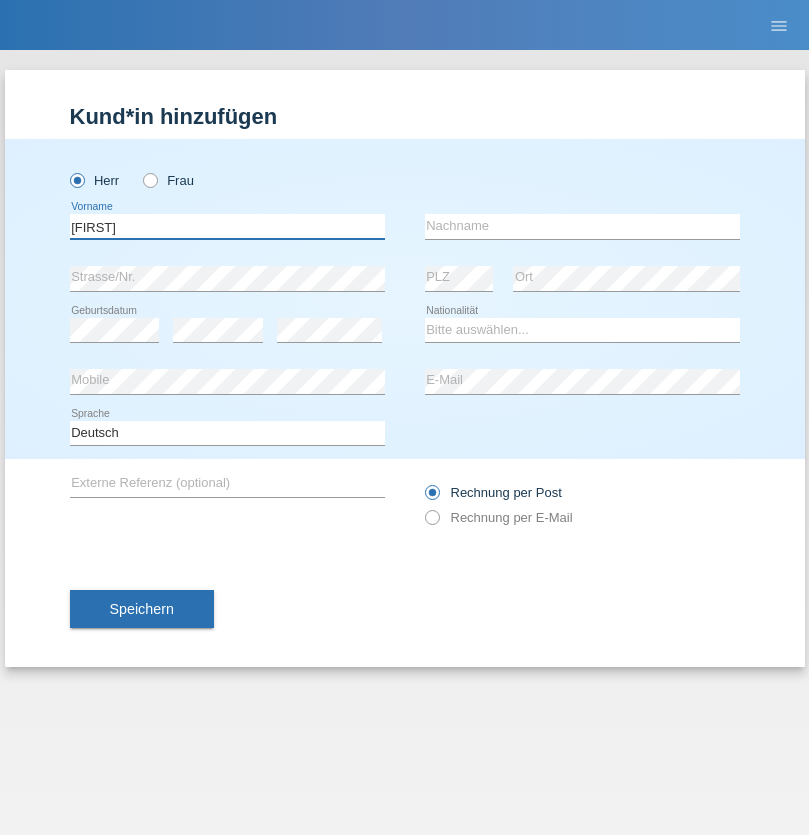 type on "[FIRST]" 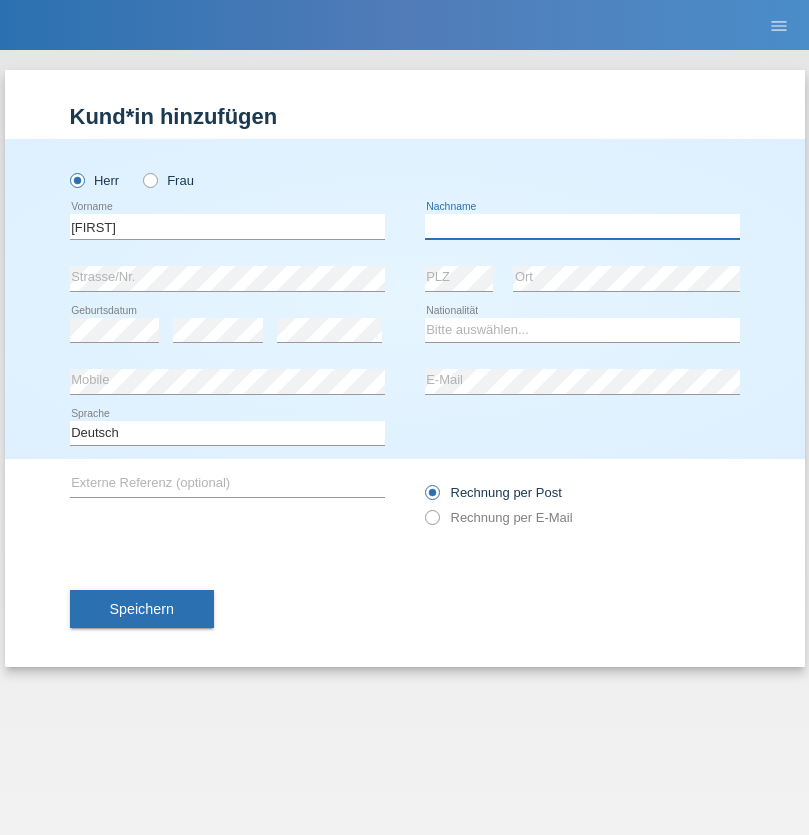 click at bounding box center [582, 226] 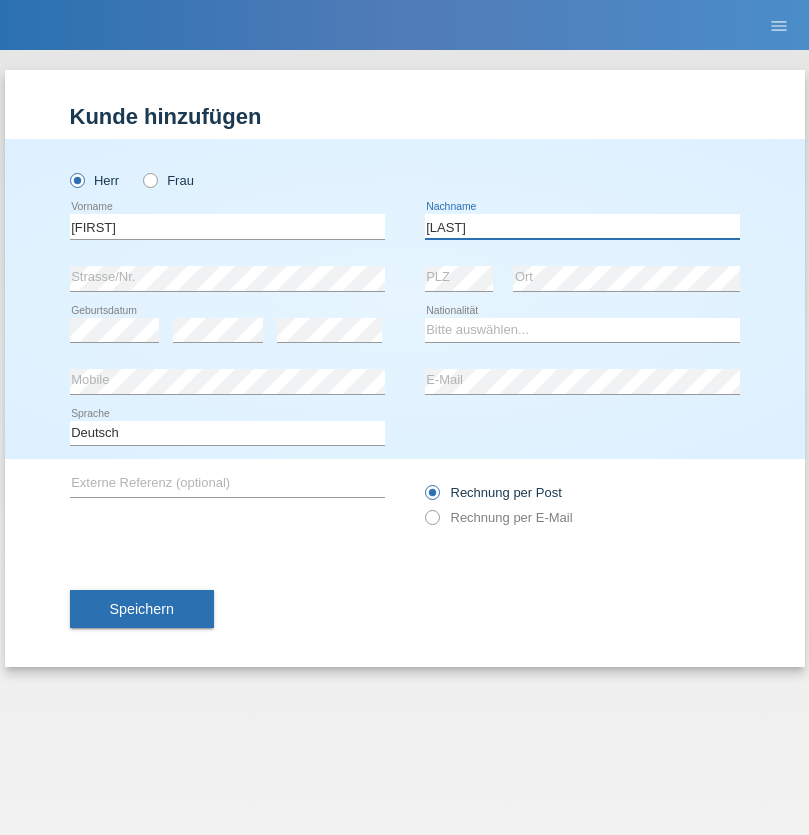 type on "[LAST]" 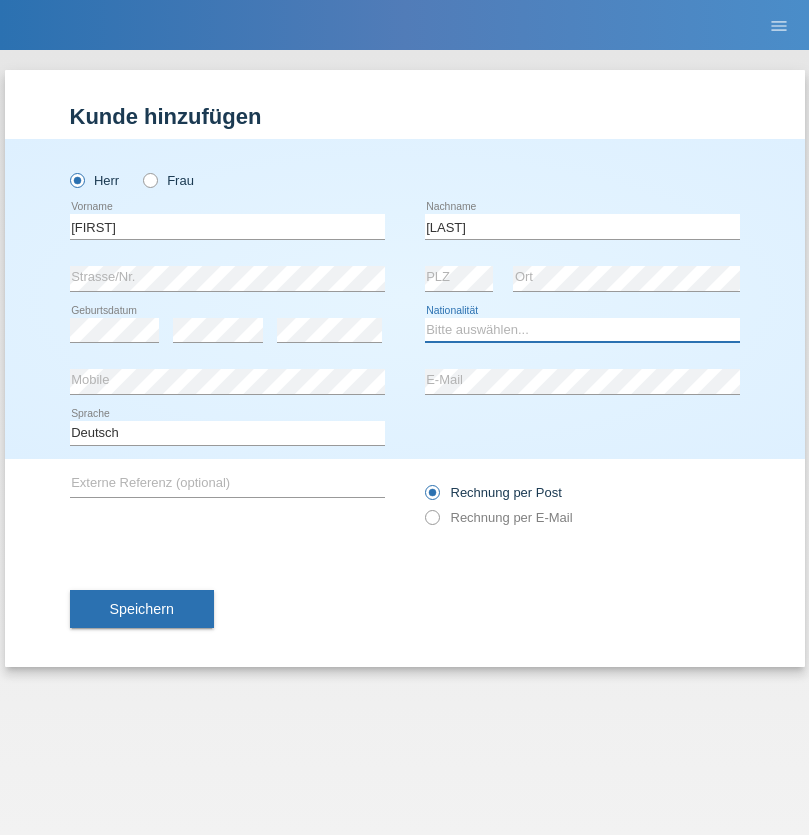 select on "PT" 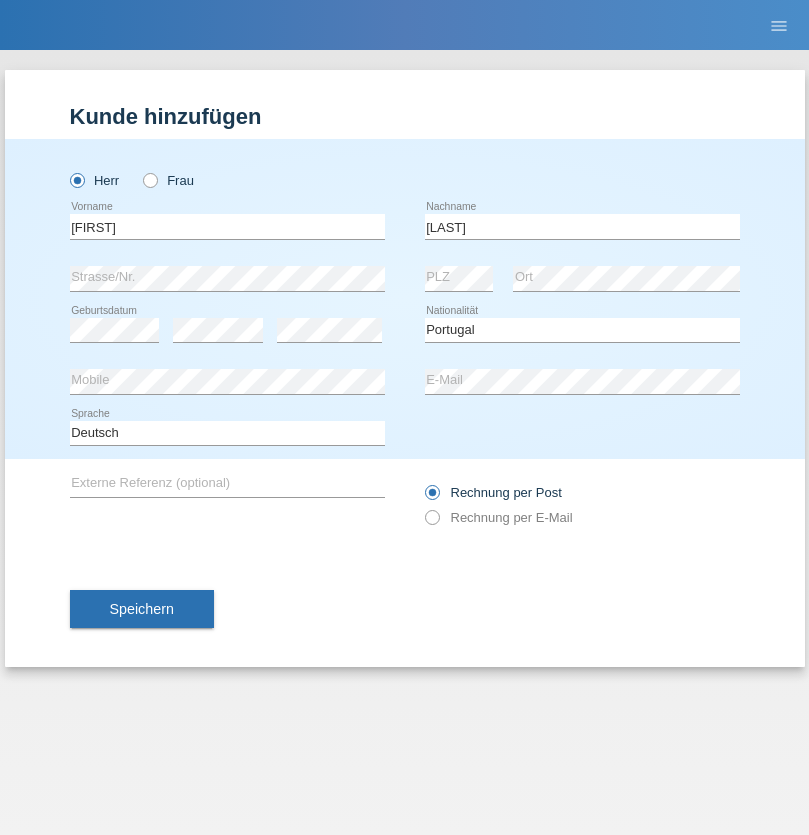 select on "C" 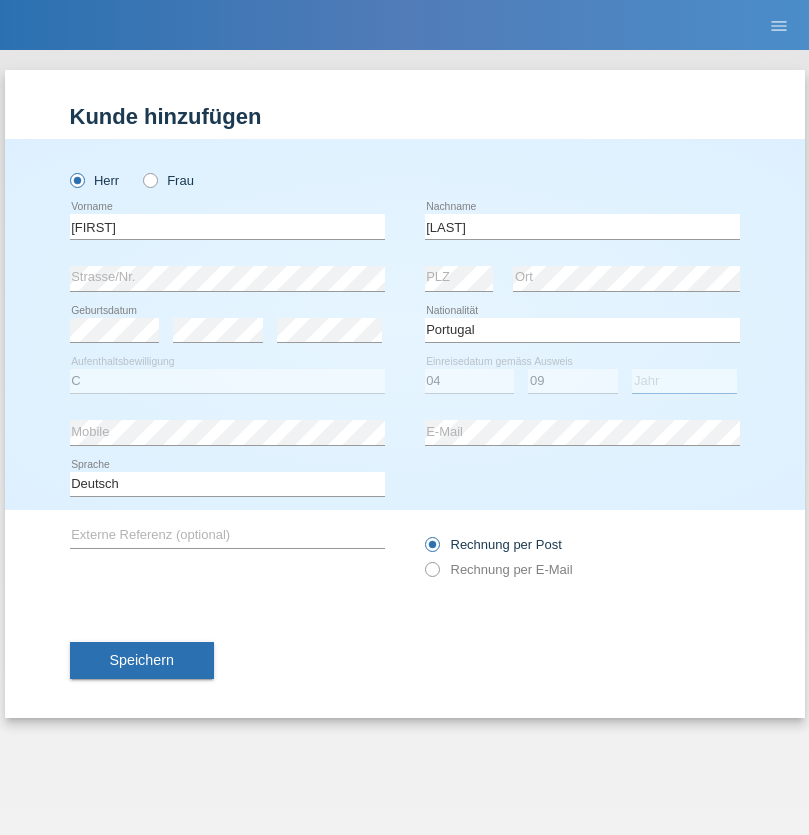 select on "2021" 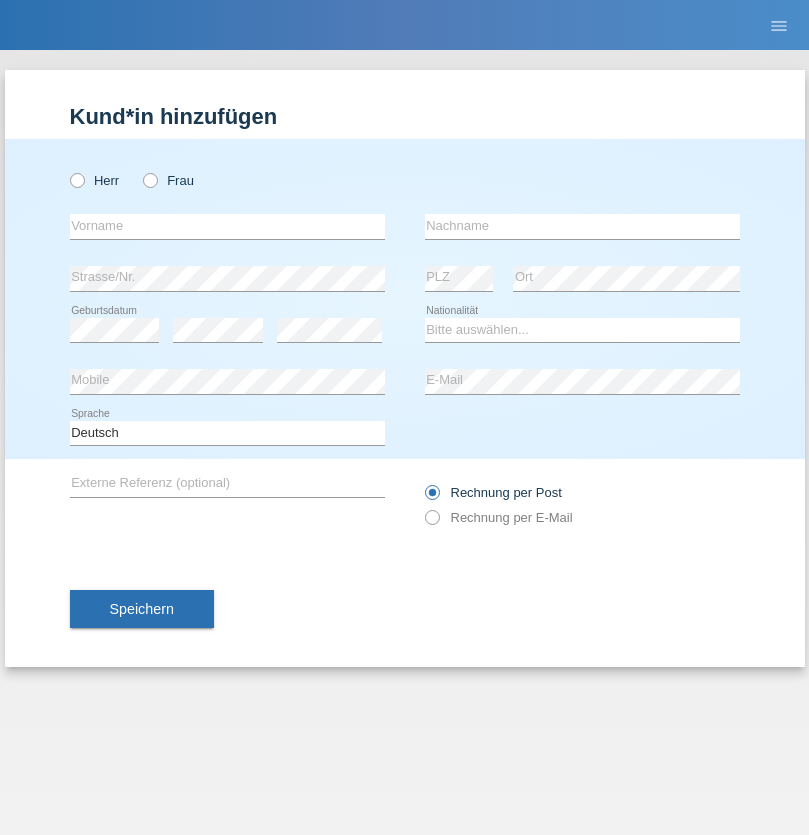 scroll, scrollTop: 0, scrollLeft: 0, axis: both 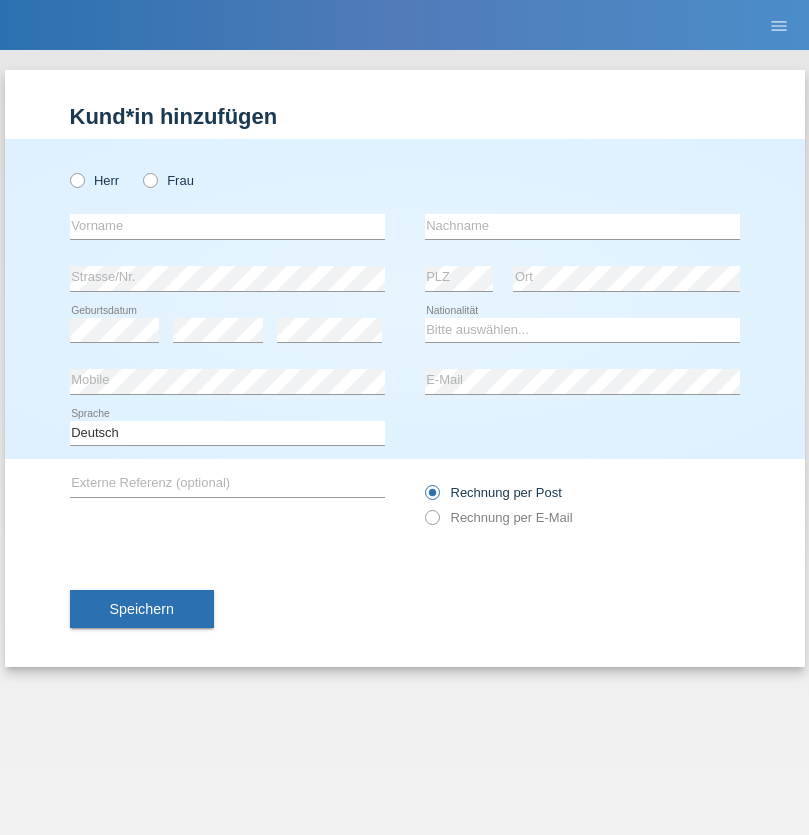 radio on "true" 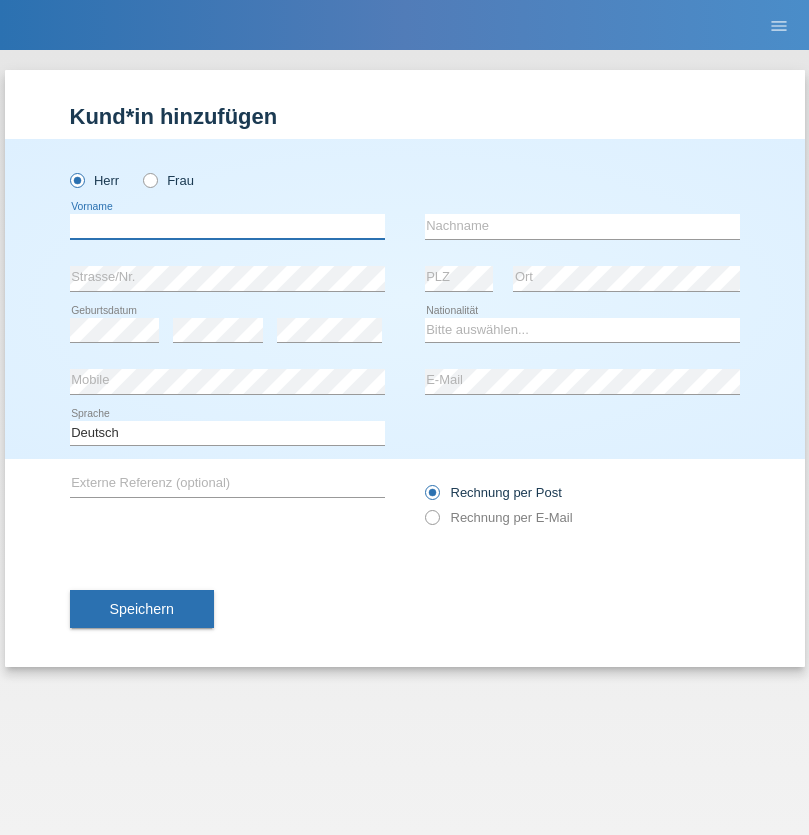 click at bounding box center (227, 226) 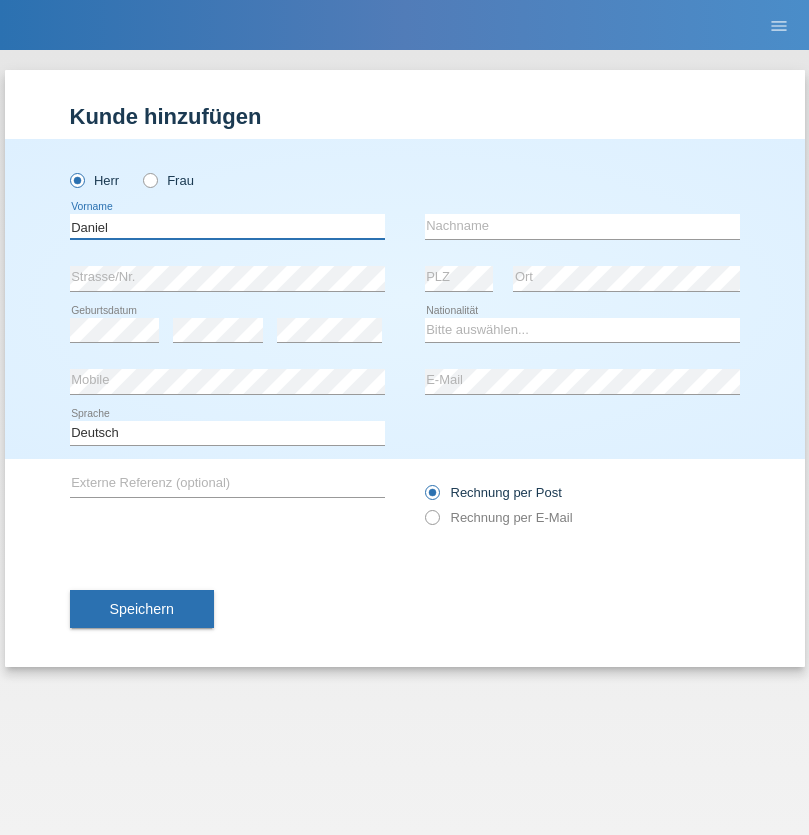 type on "Daniel" 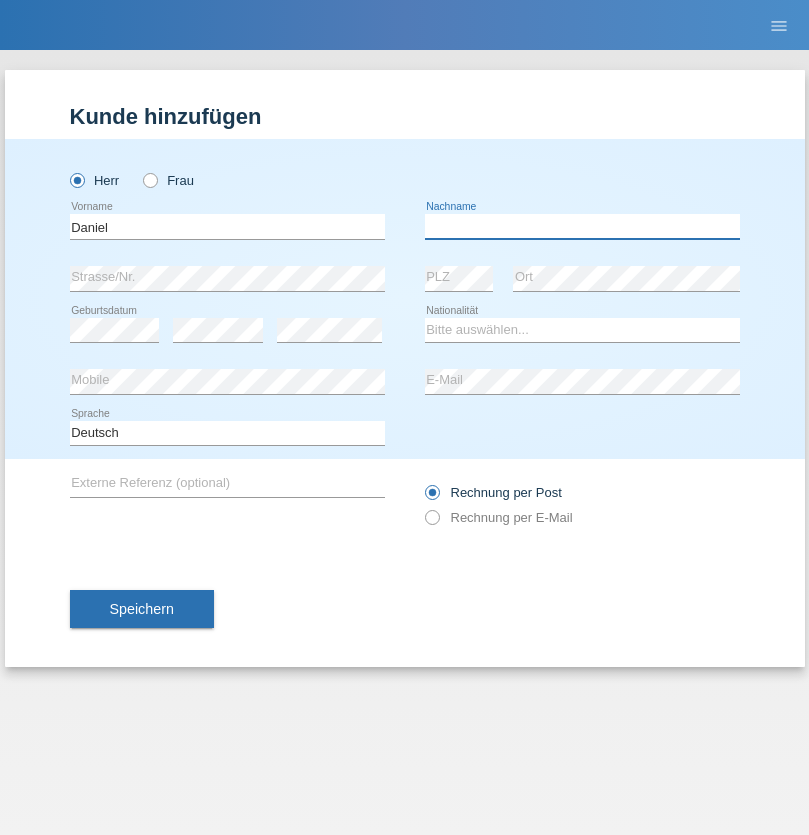 click at bounding box center (582, 226) 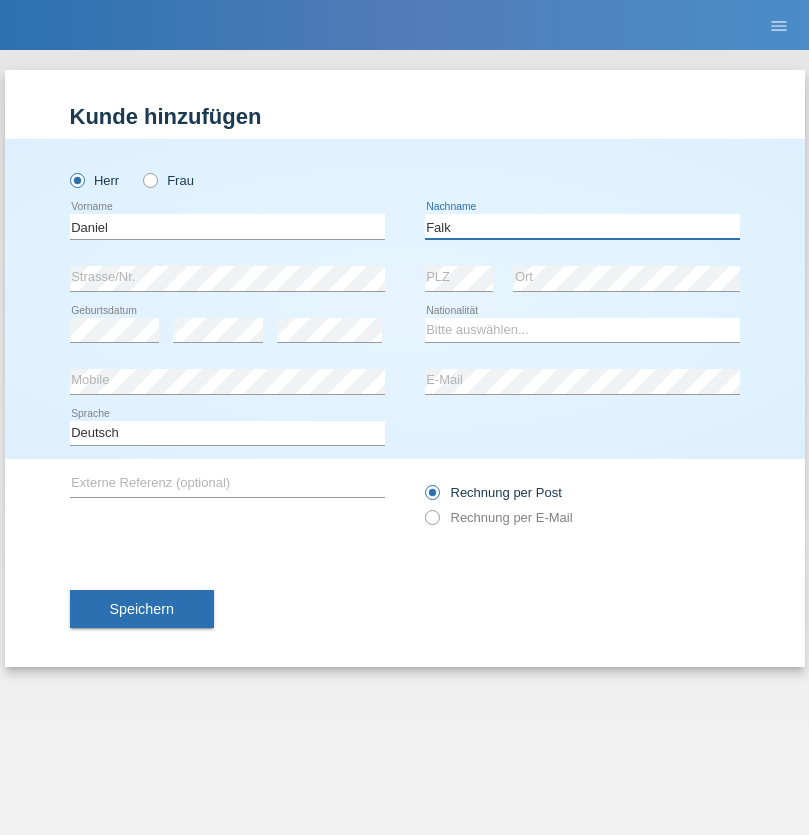 type on "Falk" 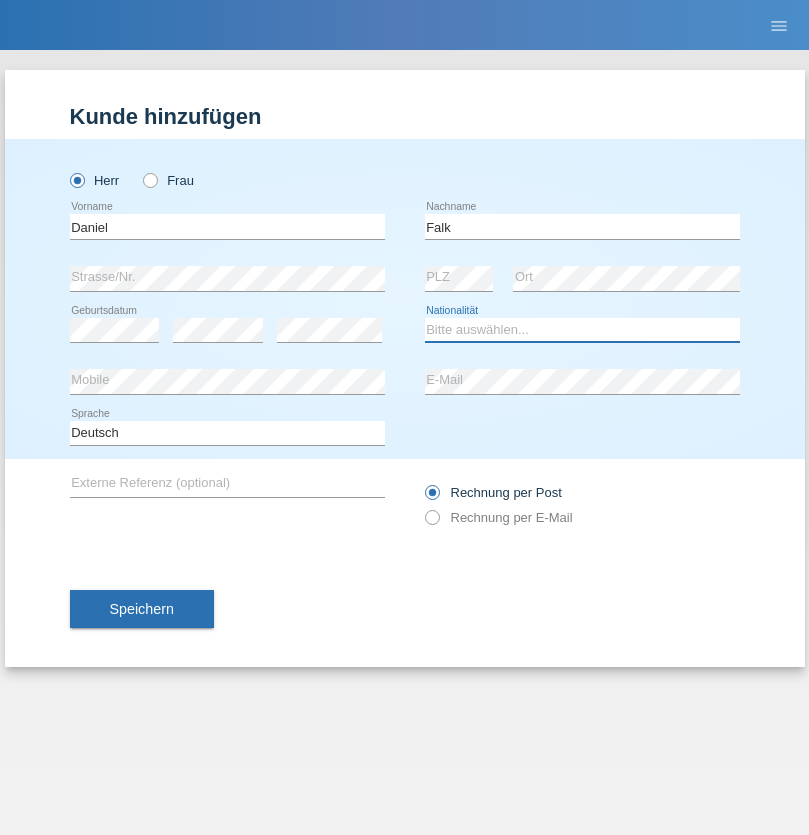 select on "CH" 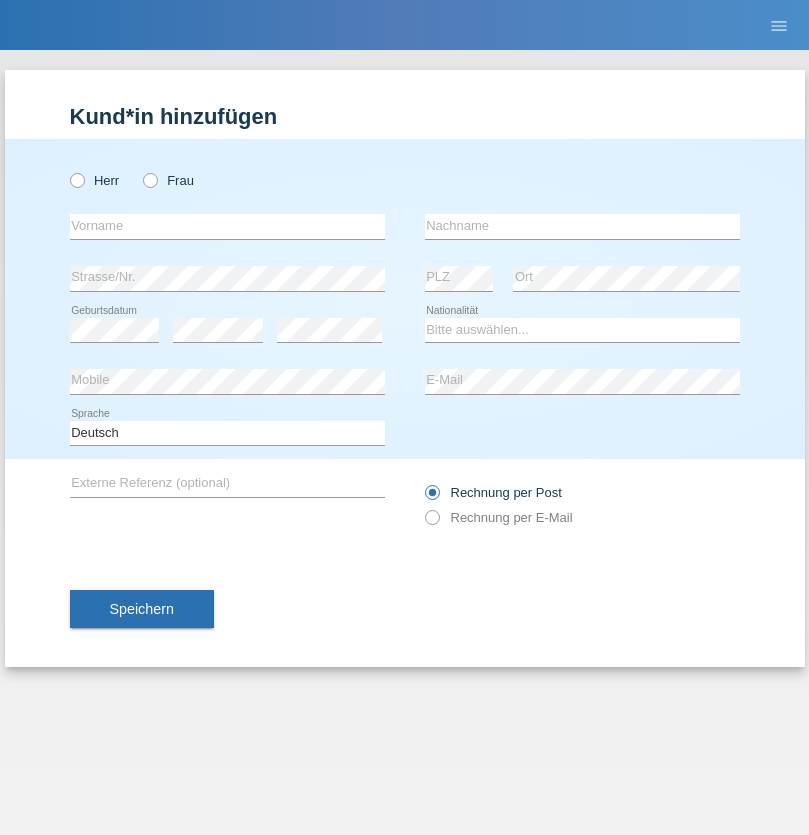 scroll, scrollTop: 0, scrollLeft: 0, axis: both 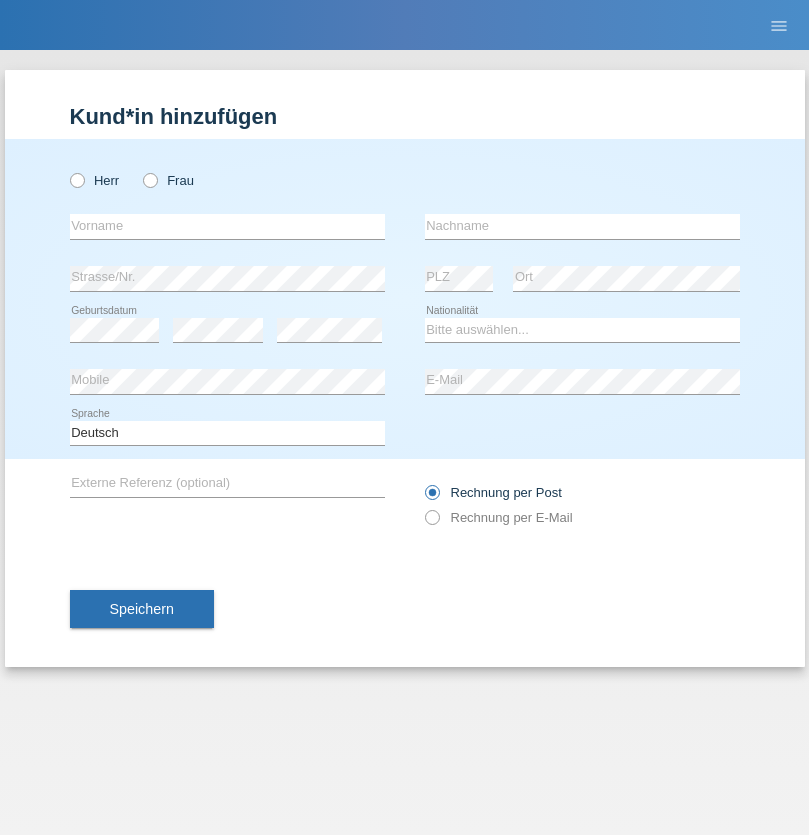 radio on "true" 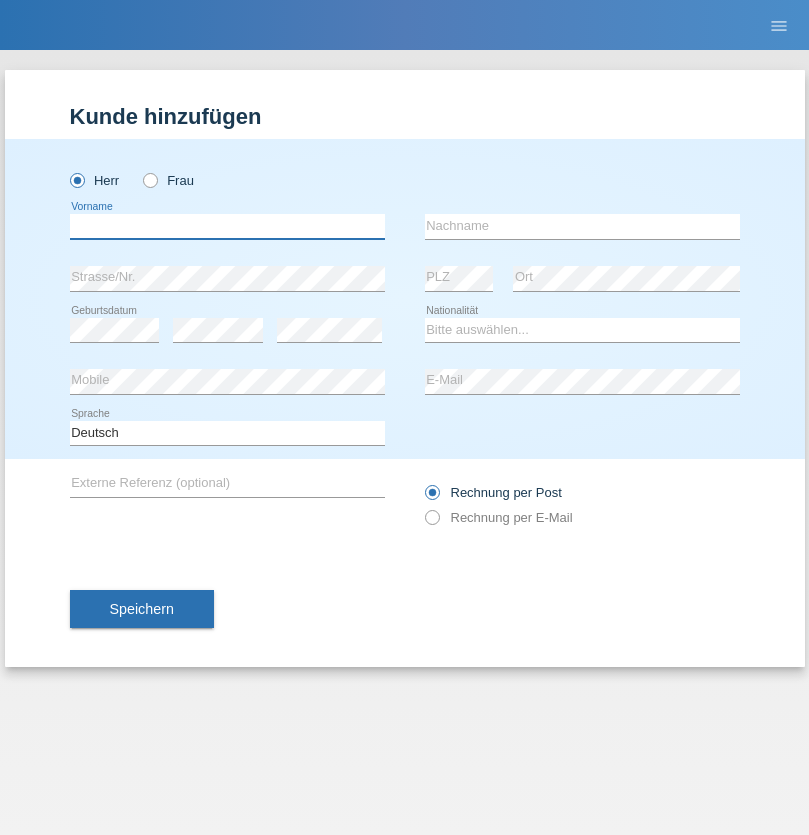 click at bounding box center (227, 226) 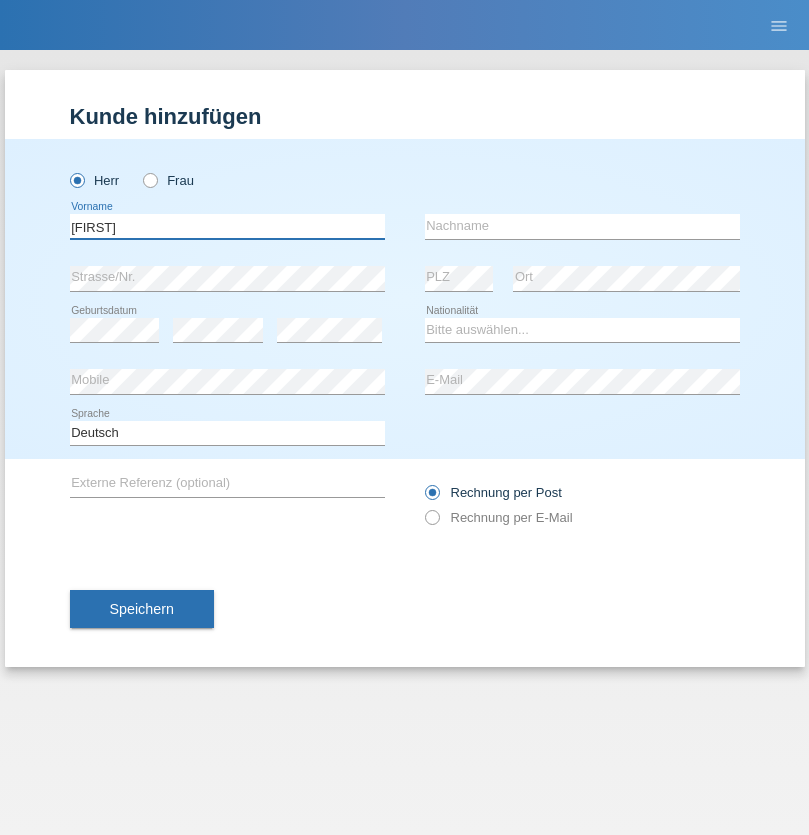 type on "[FIRST]" 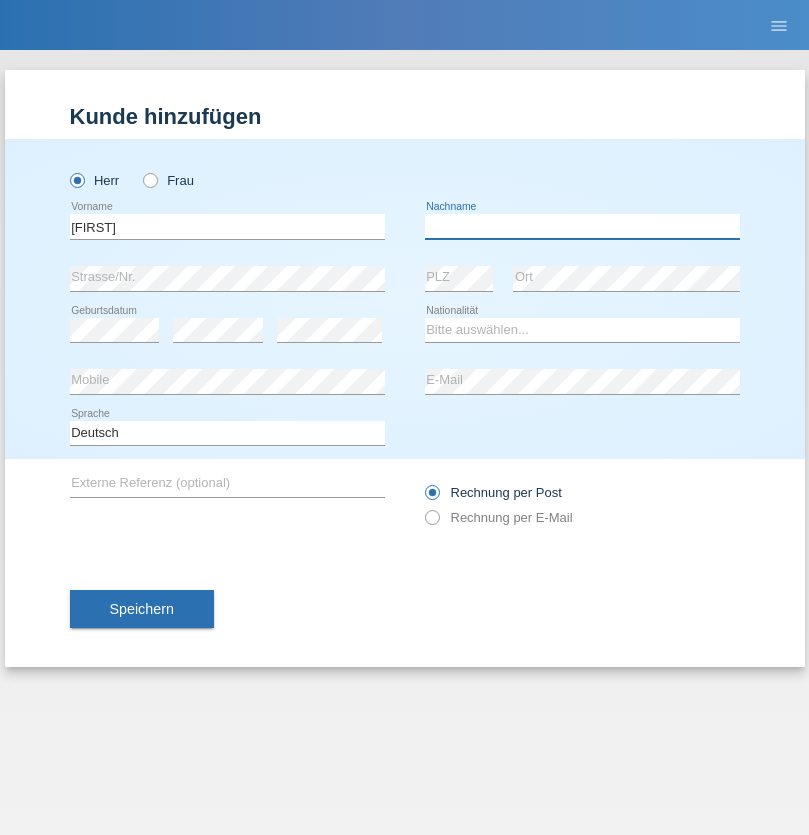 click at bounding box center [582, 226] 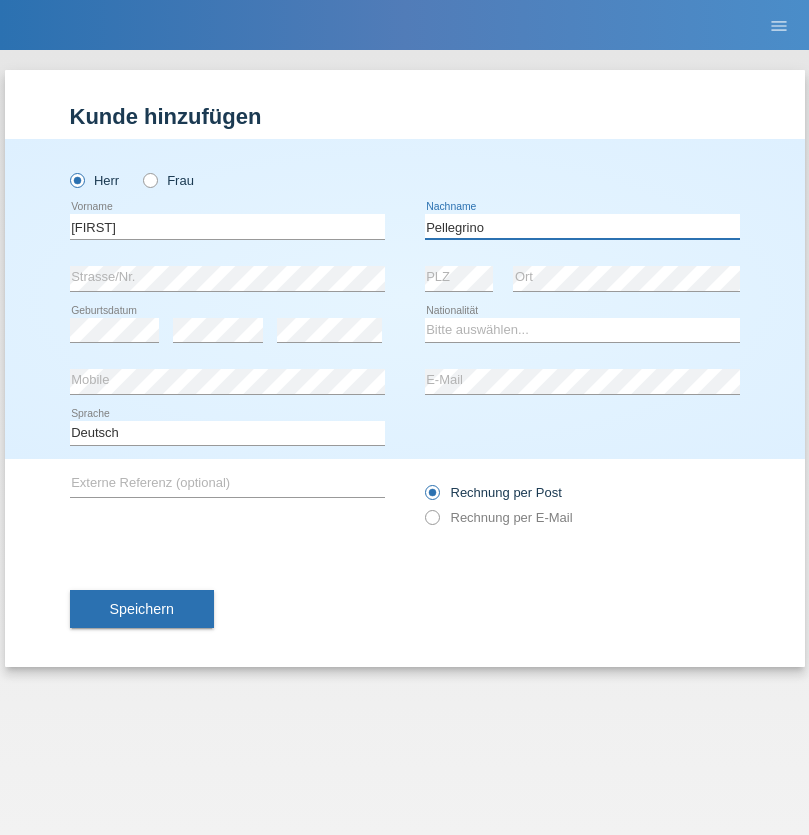 type on "Pellegrino" 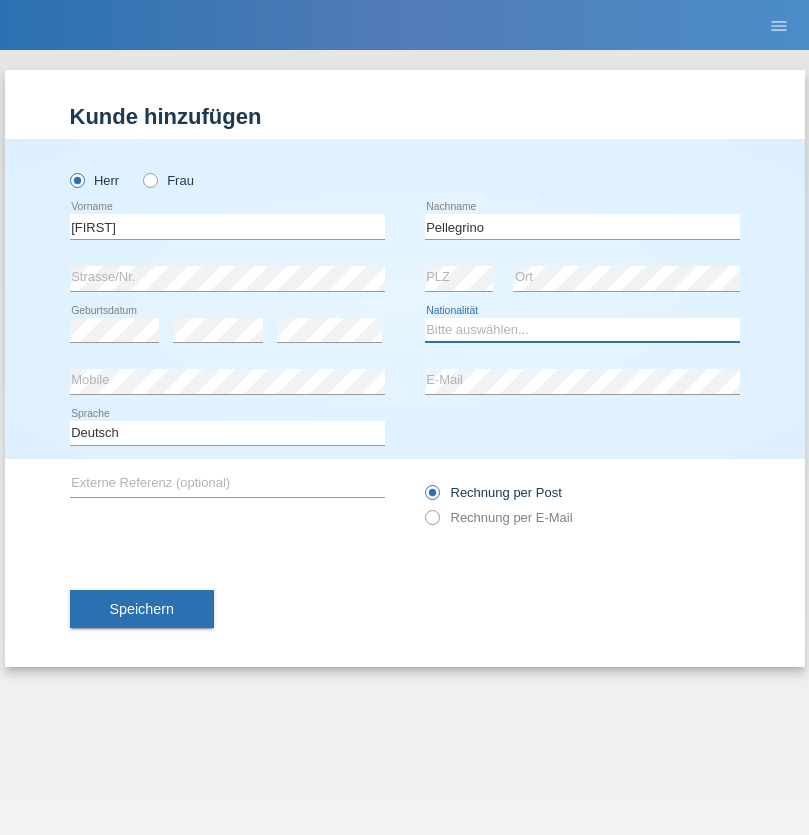select on "IT" 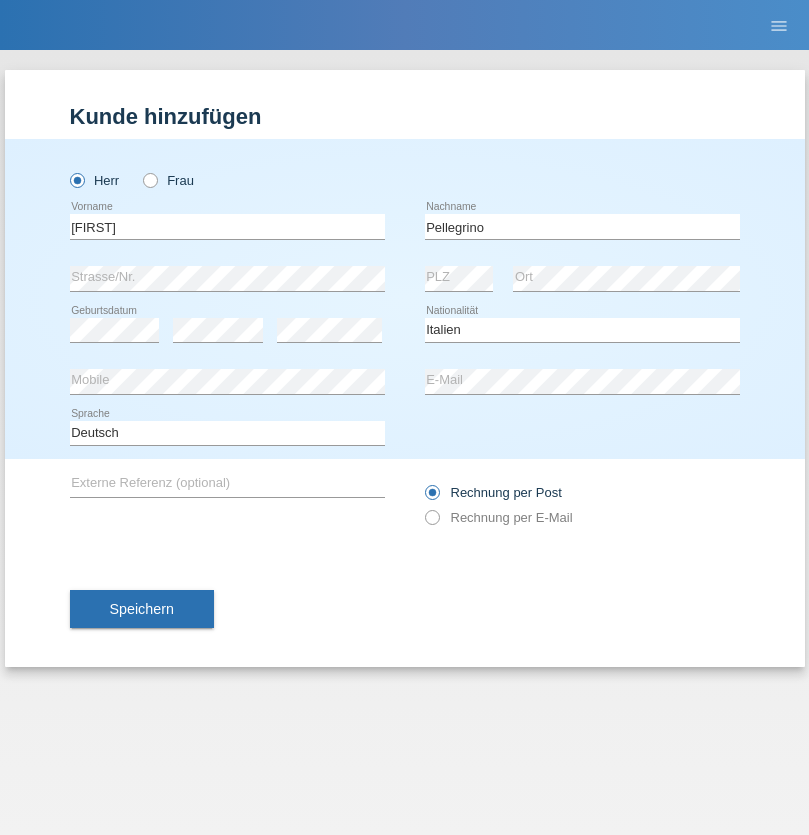 select on "C" 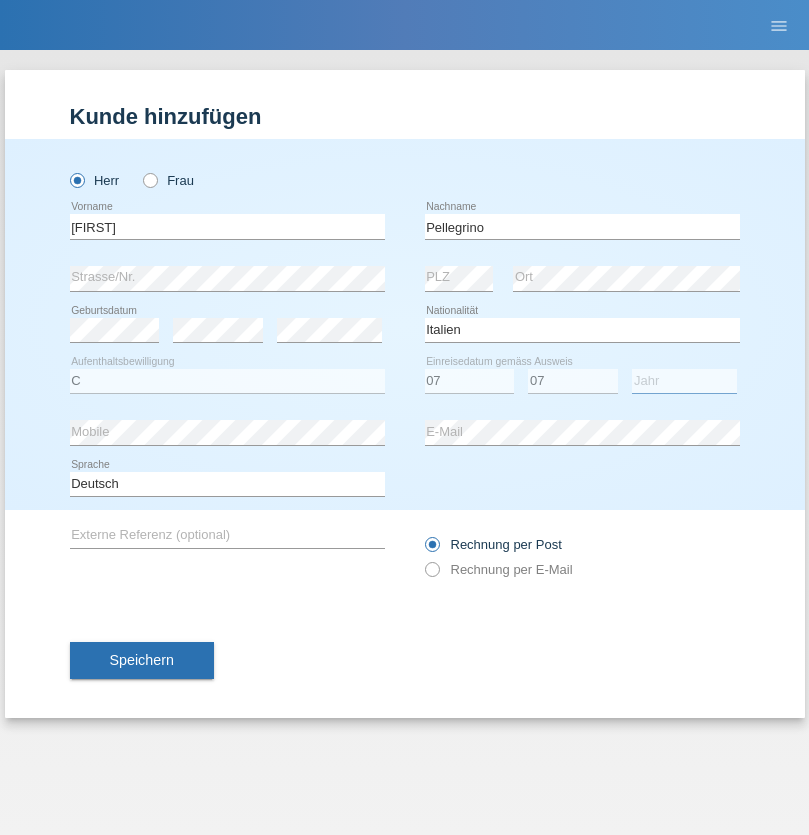 select on "2021" 